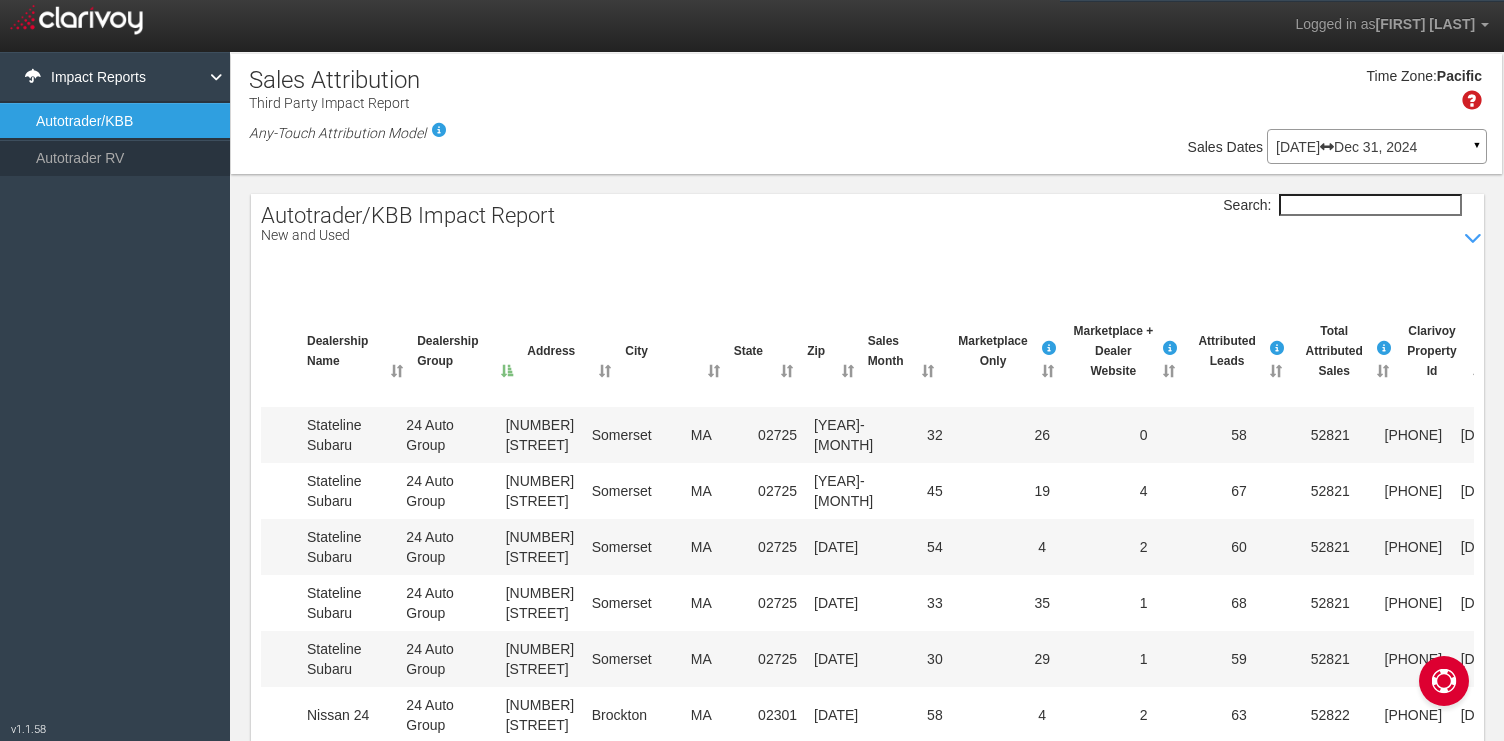 select on "25" 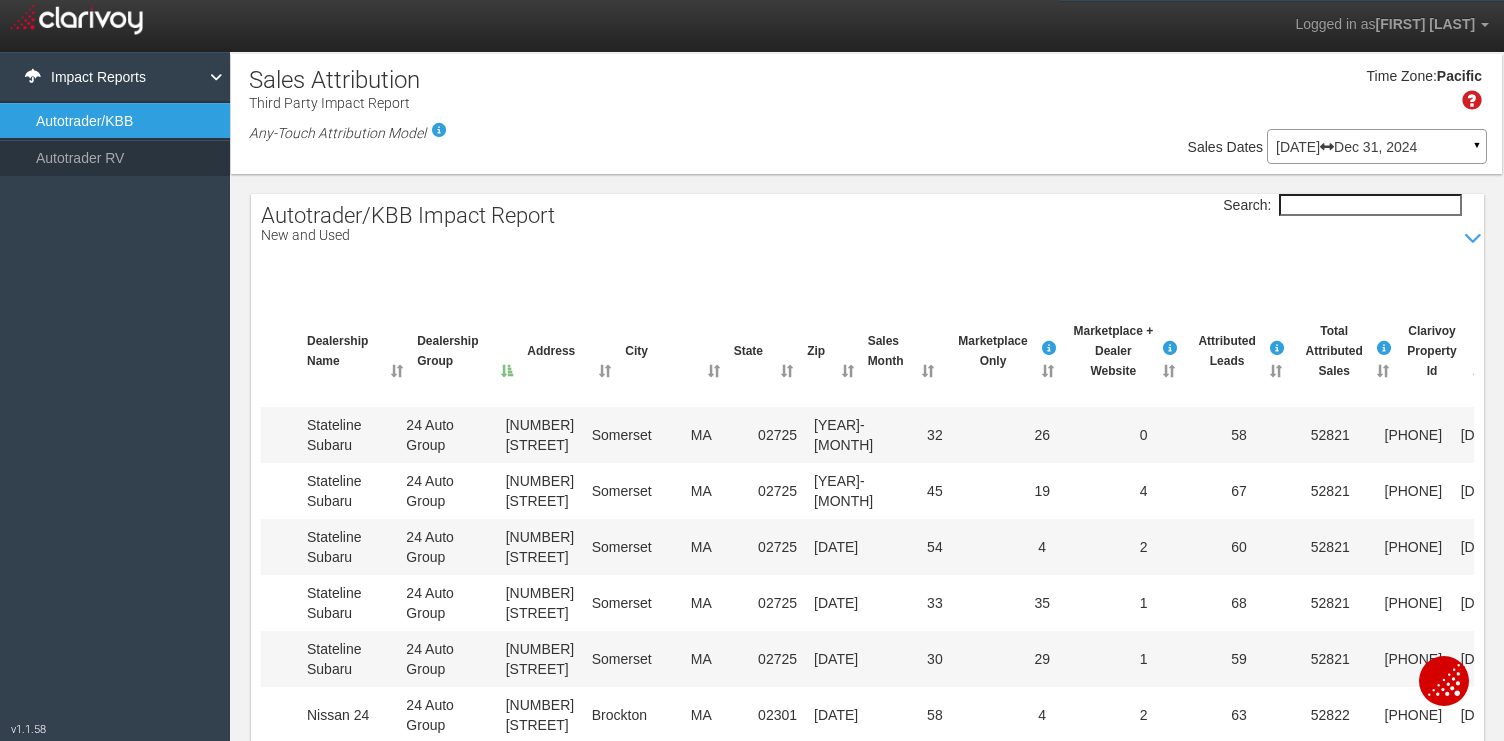 click on "Search:" at bounding box center [1370, 205] 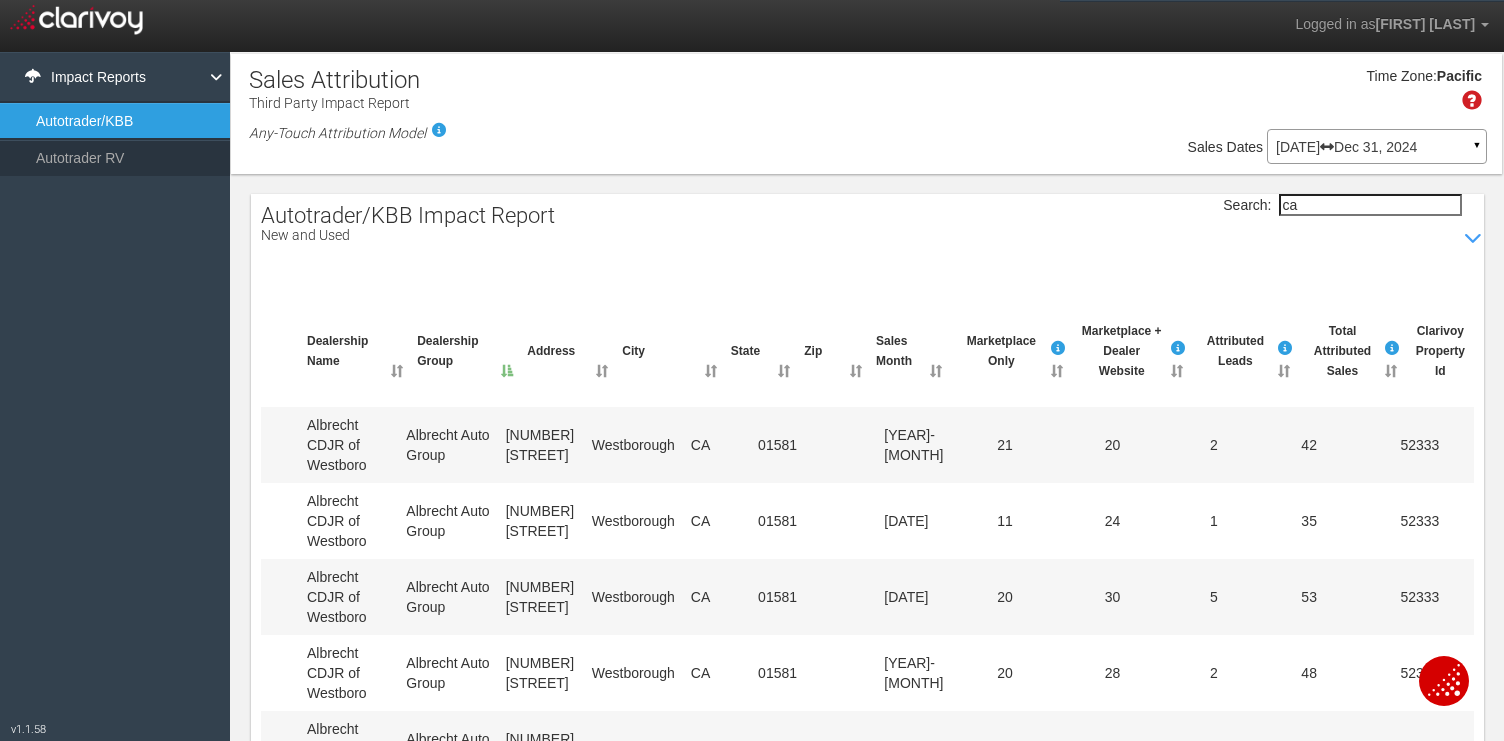 type on "c" 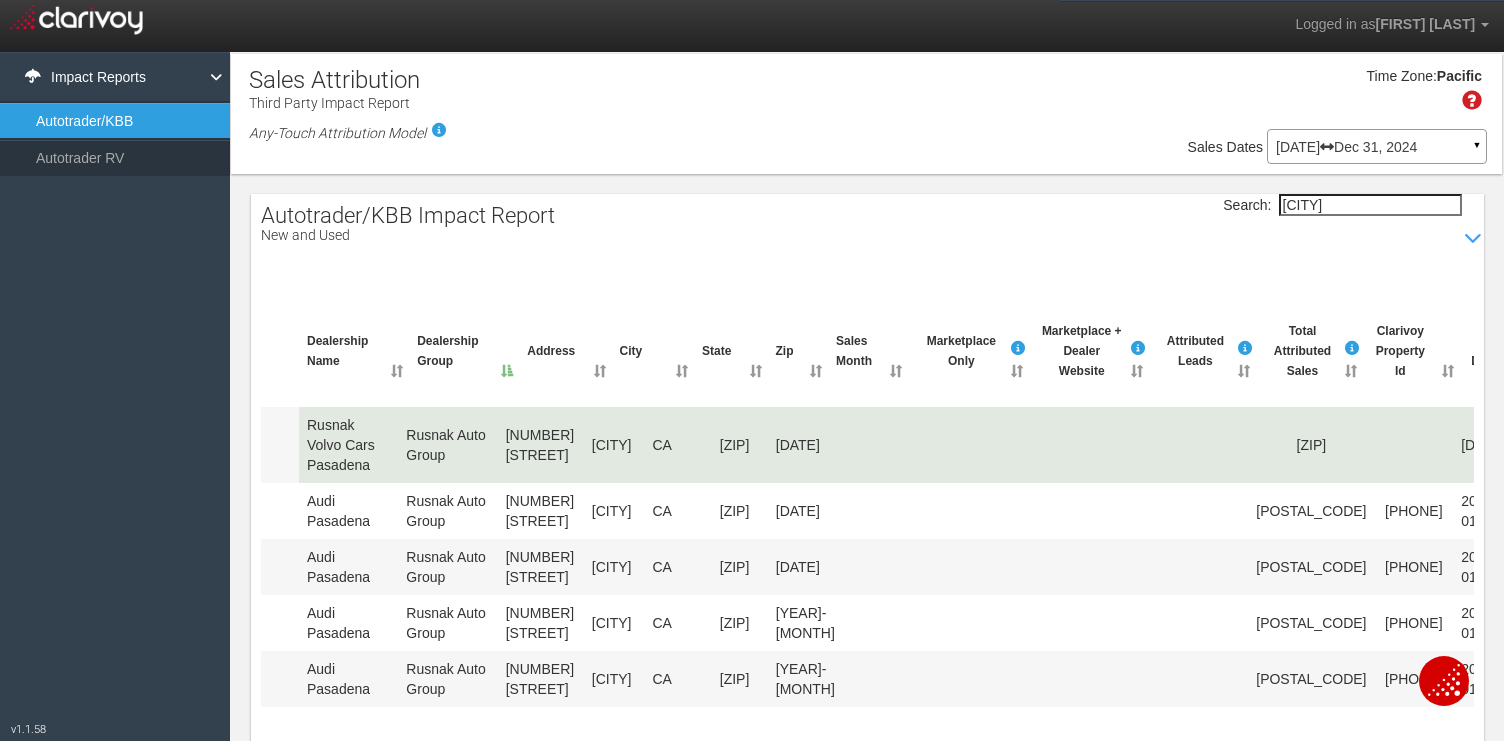 scroll, scrollTop: 20, scrollLeft: 0, axis: vertical 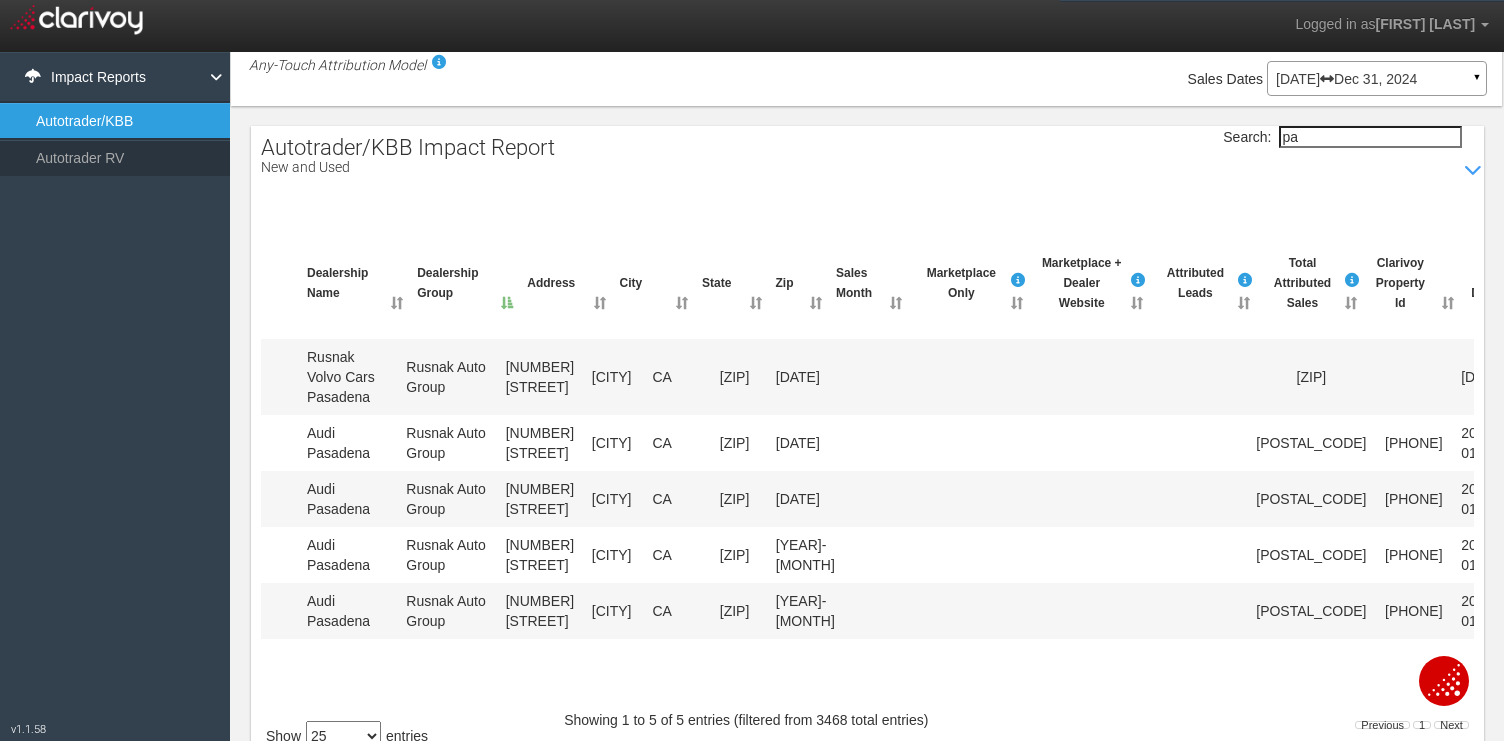 type on "p" 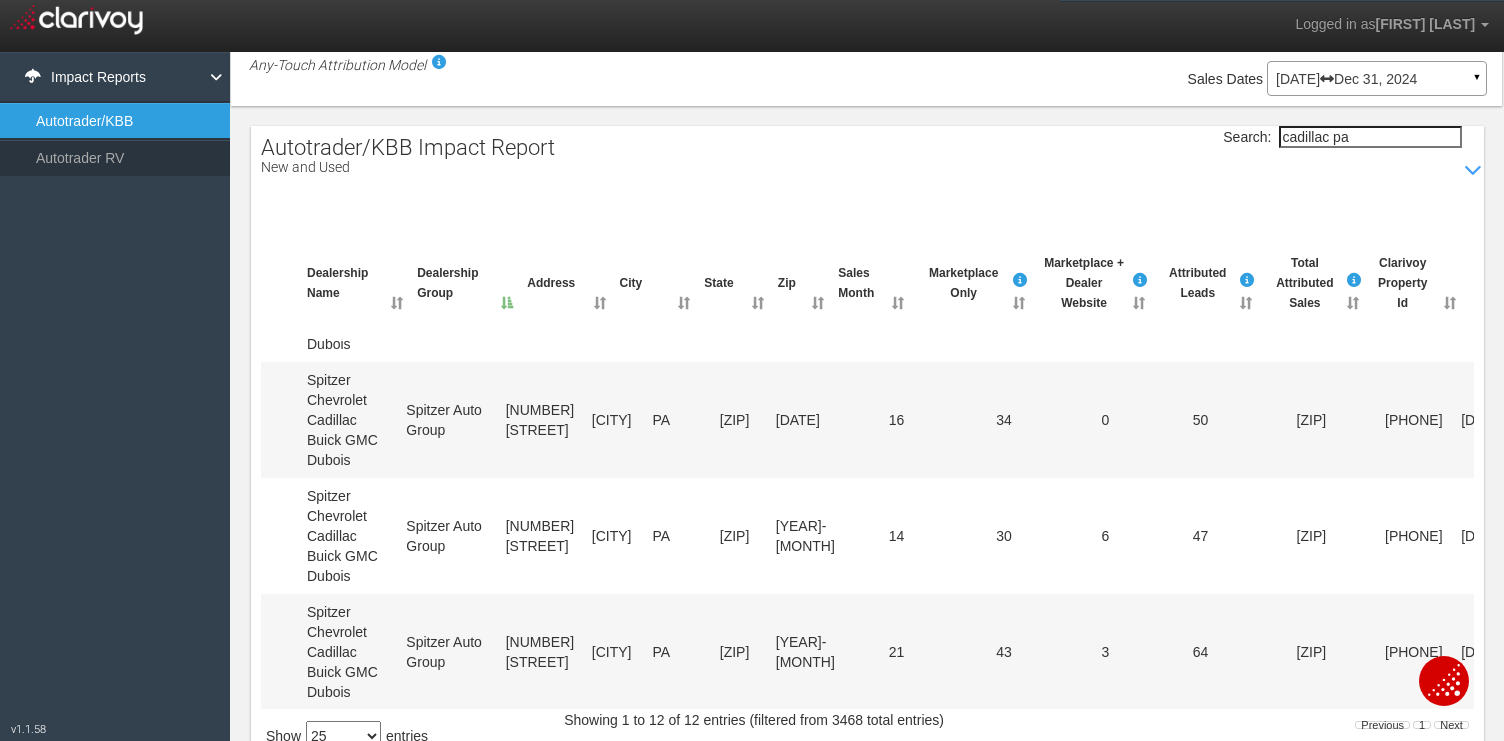 scroll, scrollTop: 852, scrollLeft: 0, axis: vertical 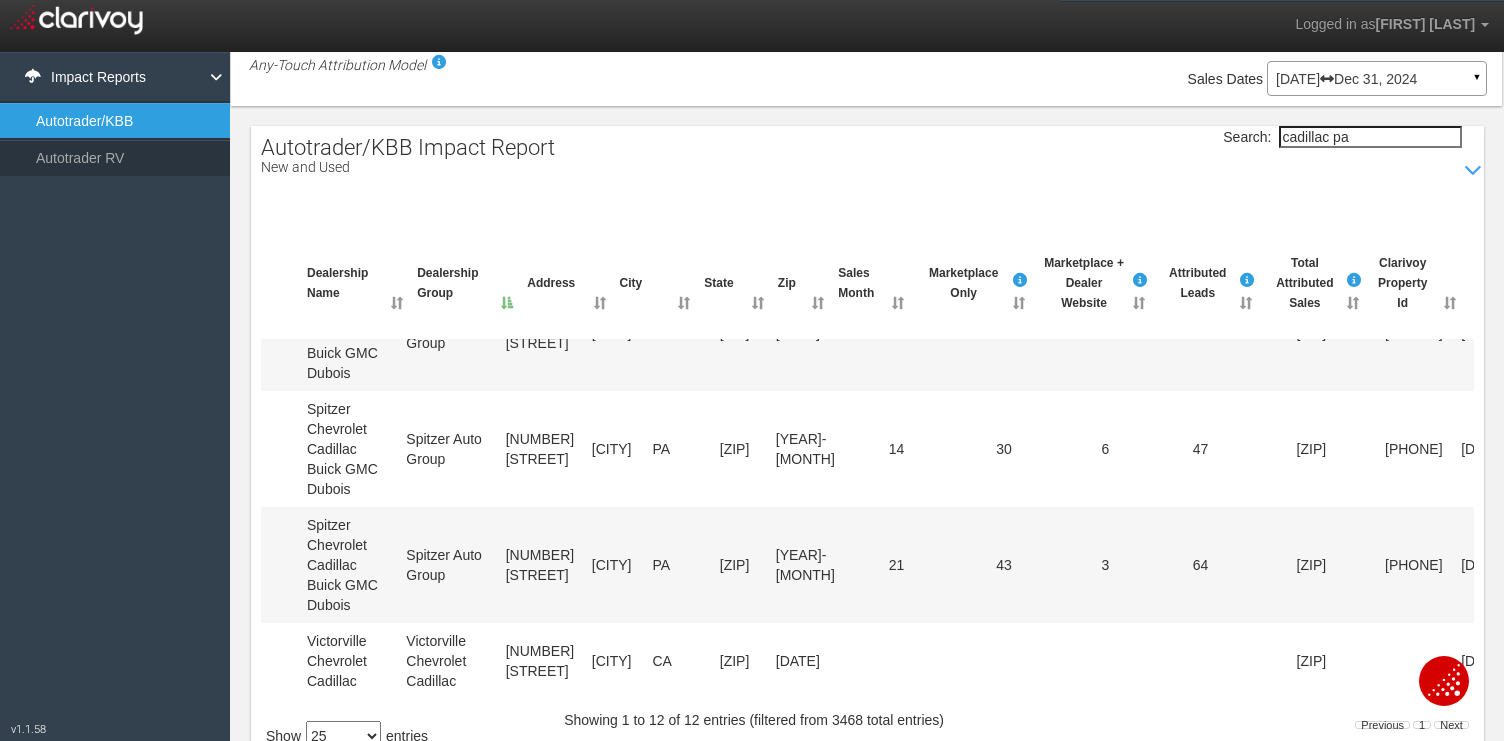 click on "cadillac pa" at bounding box center [1370, 137] 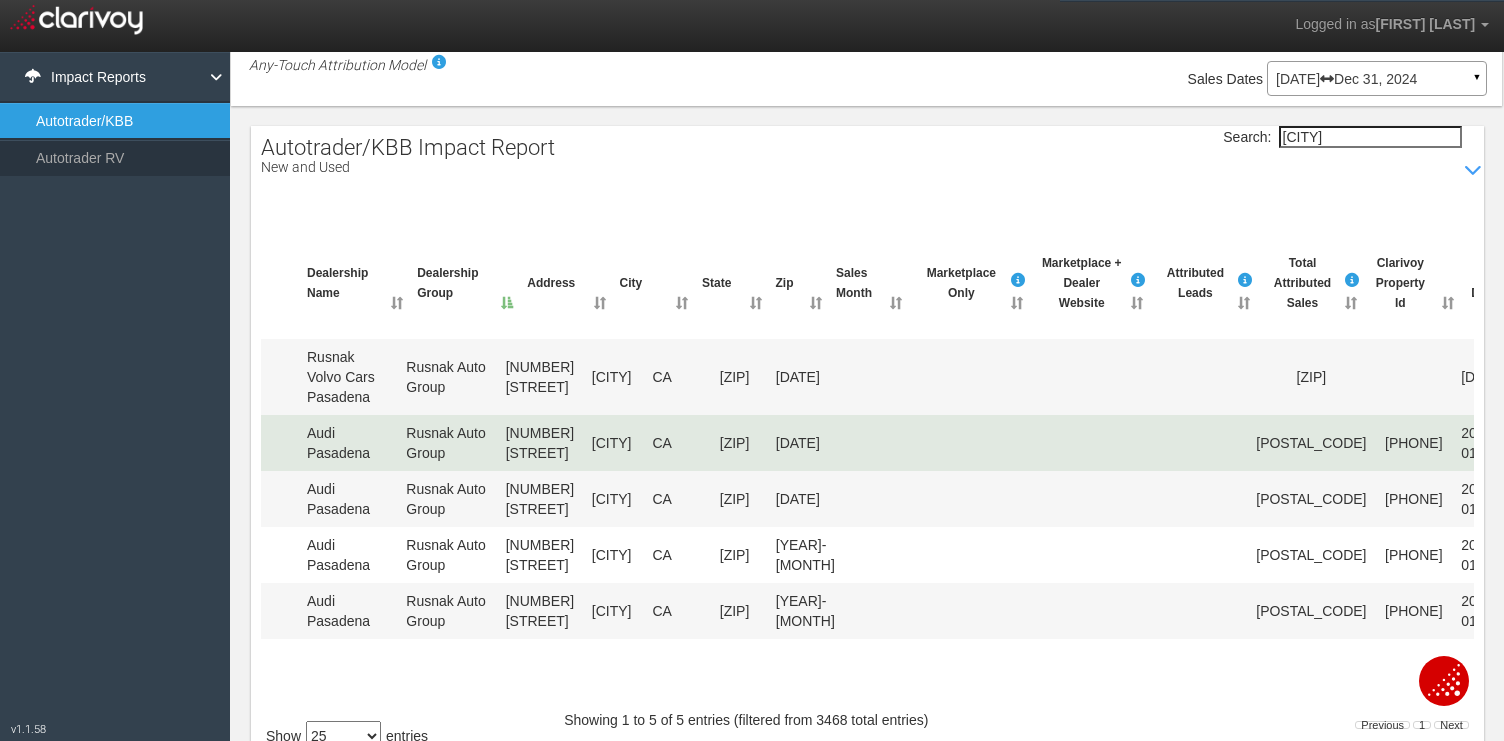 scroll, scrollTop: 20, scrollLeft: 0, axis: vertical 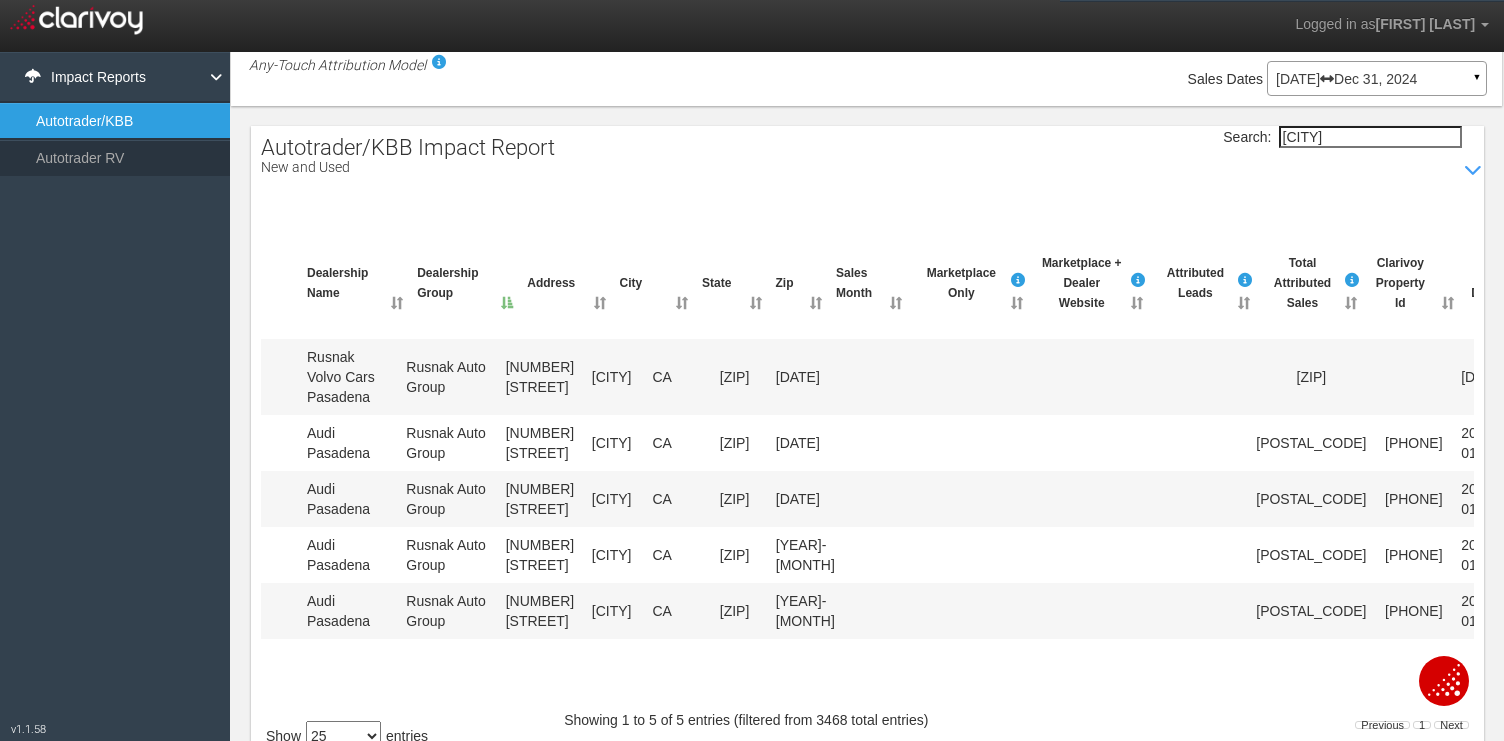 click on "[CITY]" at bounding box center (1370, 137) 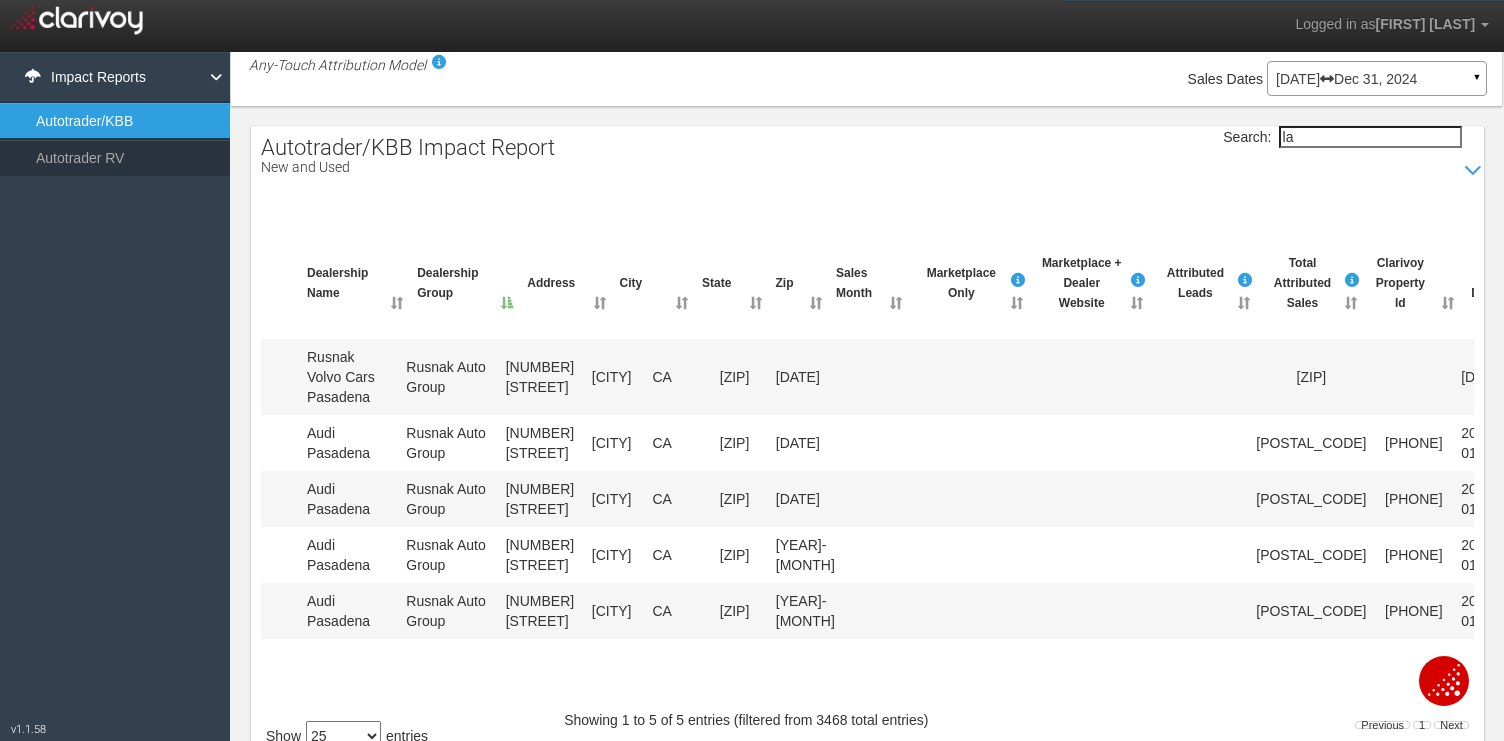 scroll, scrollTop: 0, scrollLeft: 0, axis: both 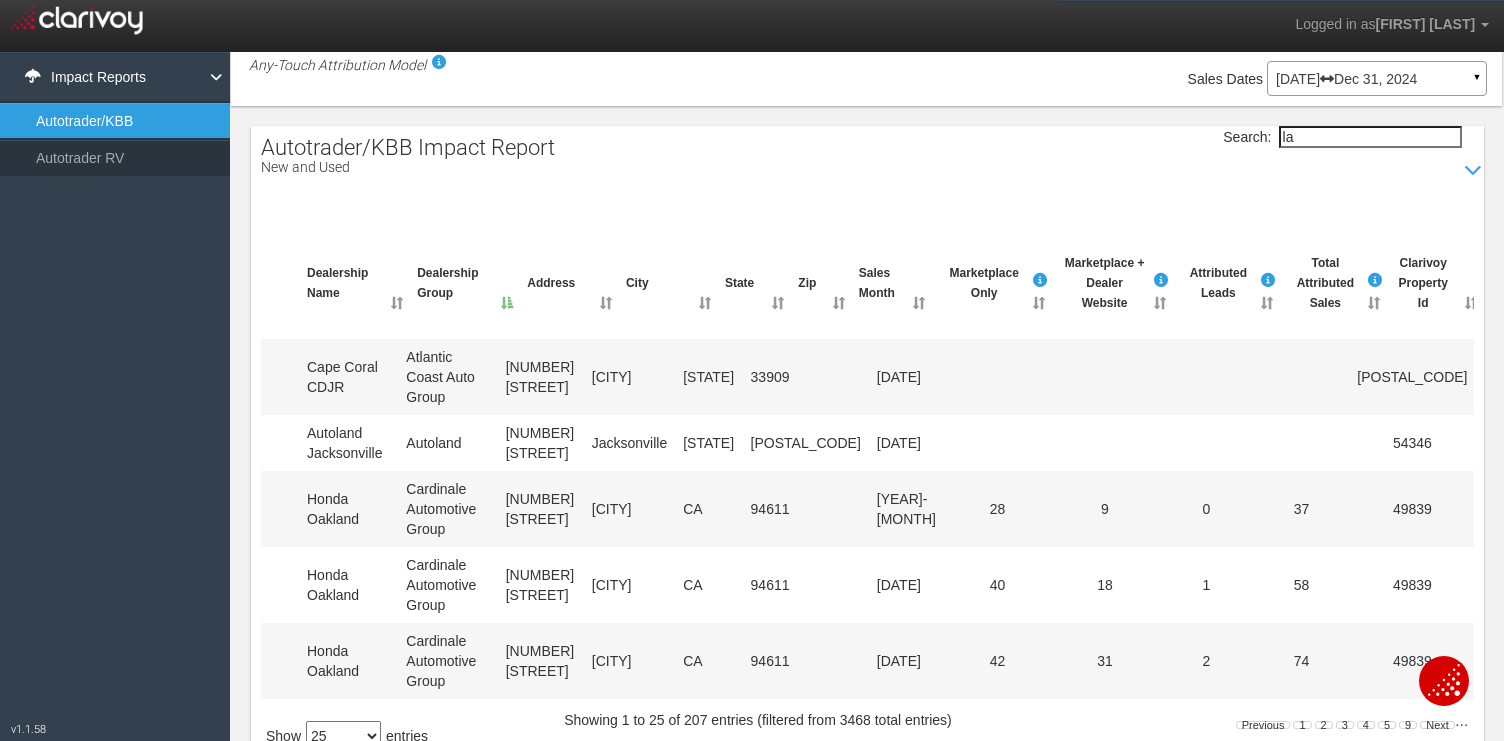 type on "l" 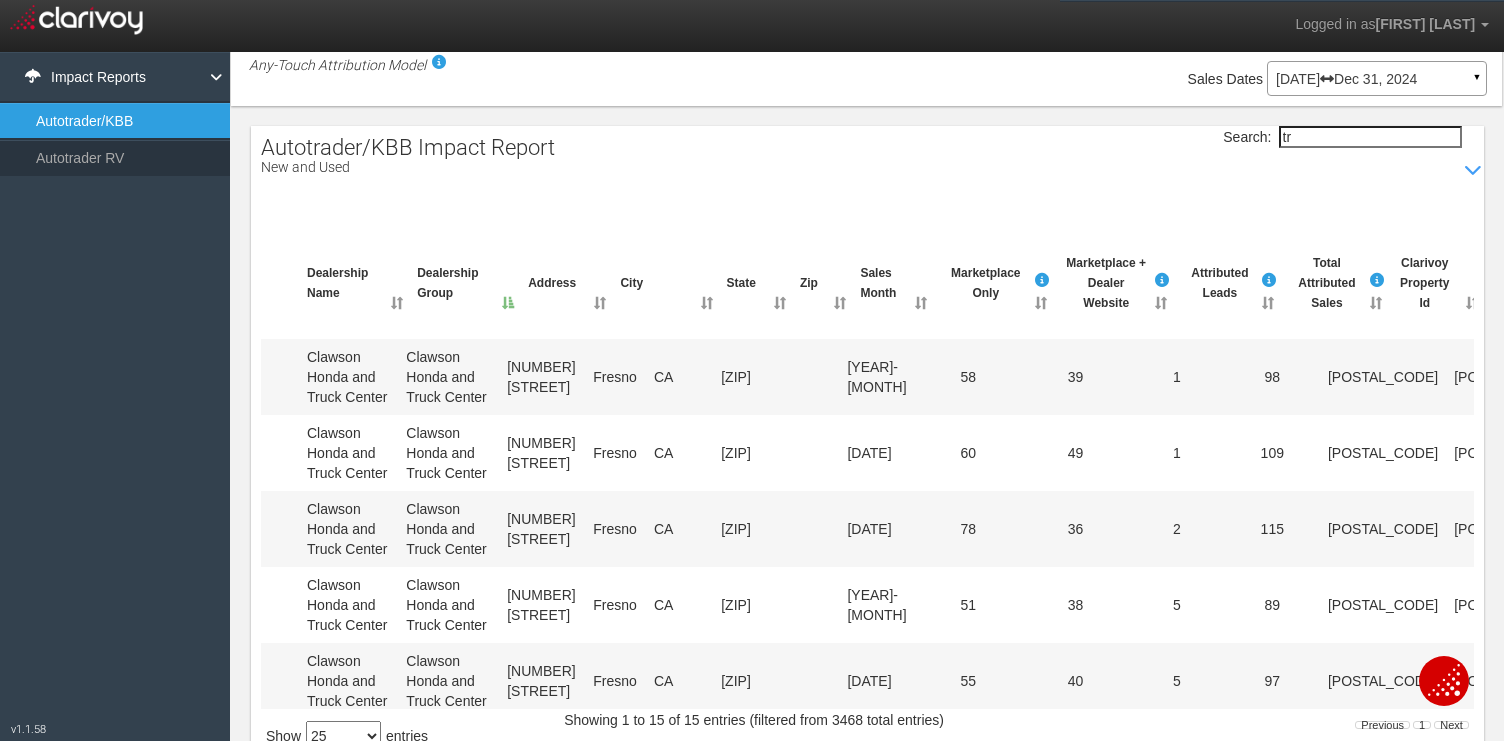 type on "t" 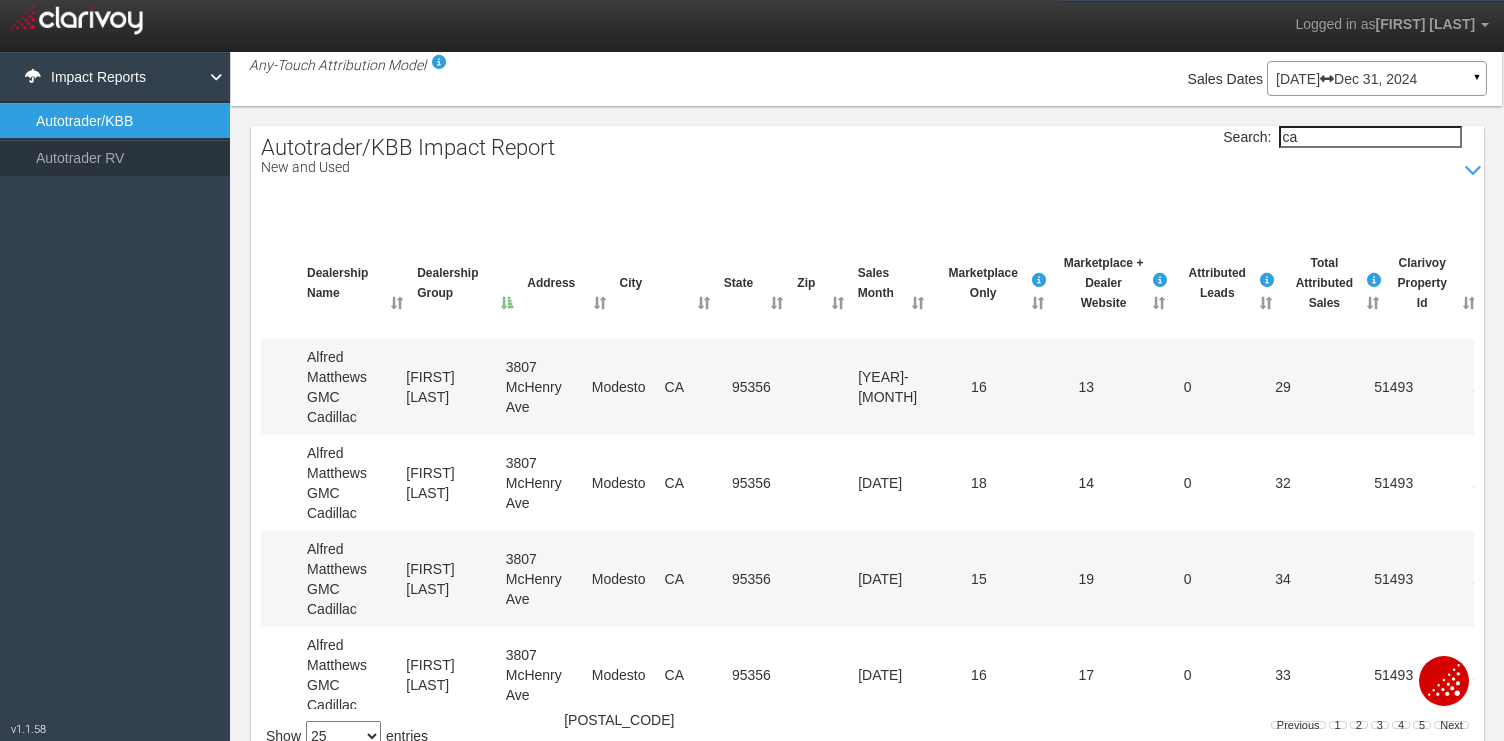 type on "c" 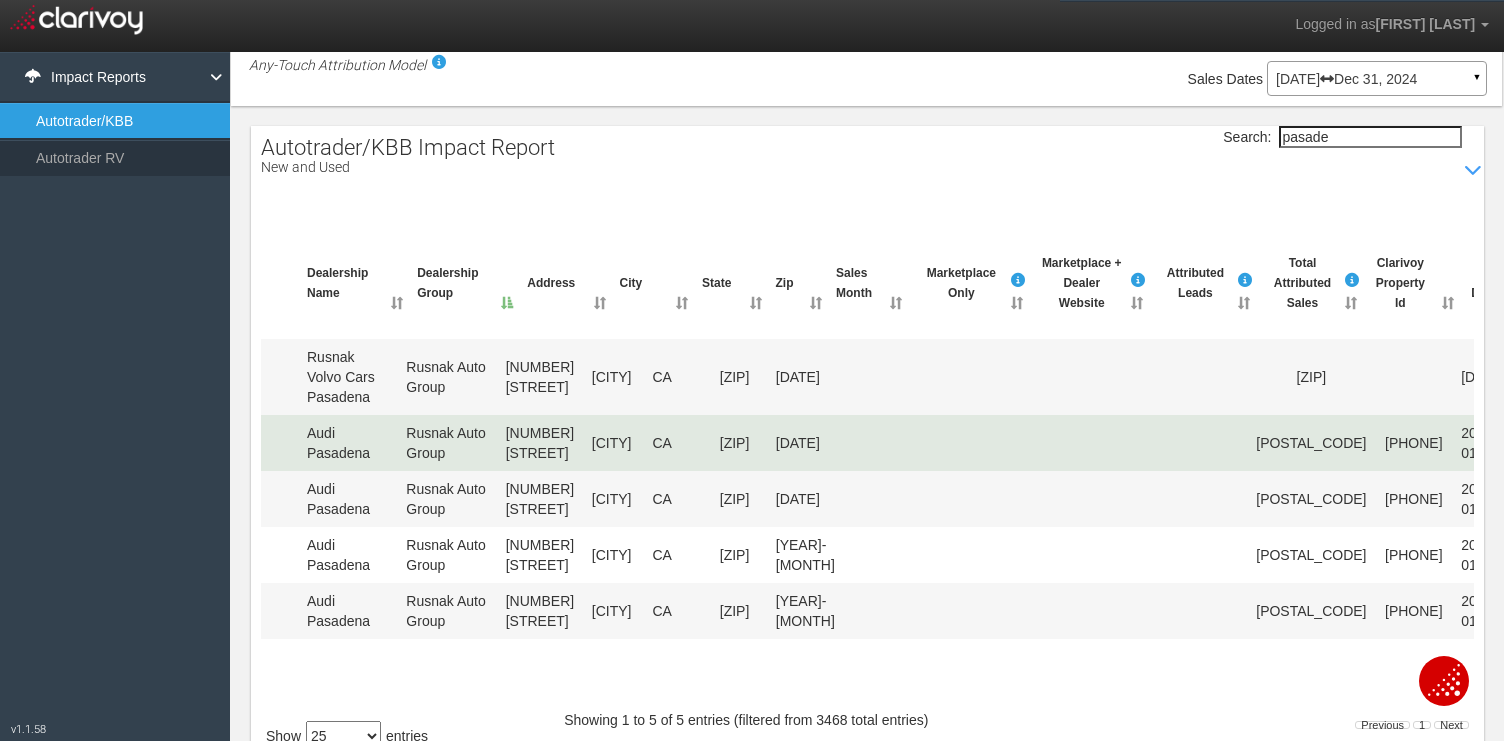 scroll, scrollTop: 20, scrollLeft: 0, axis: vertical 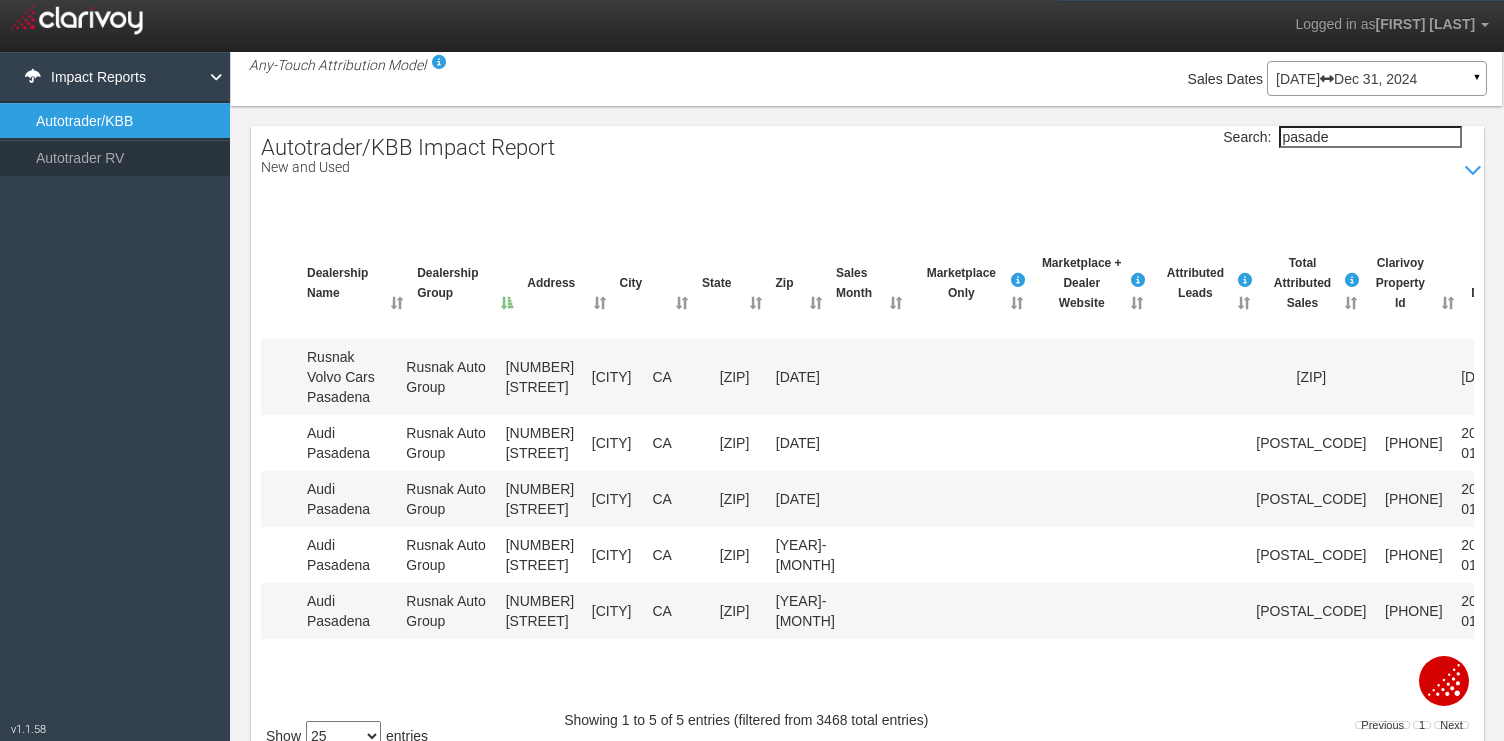 type on "pasade" 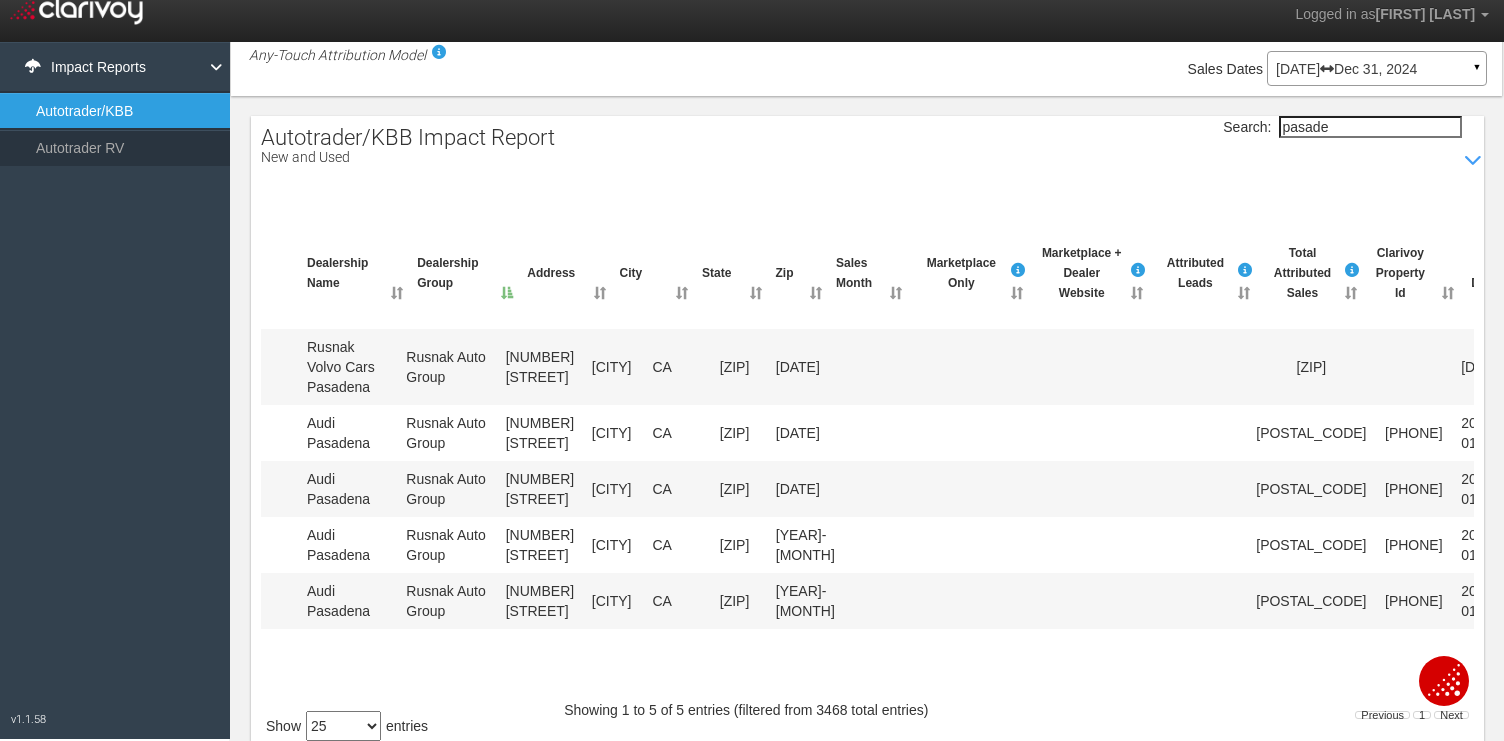 select on "100" 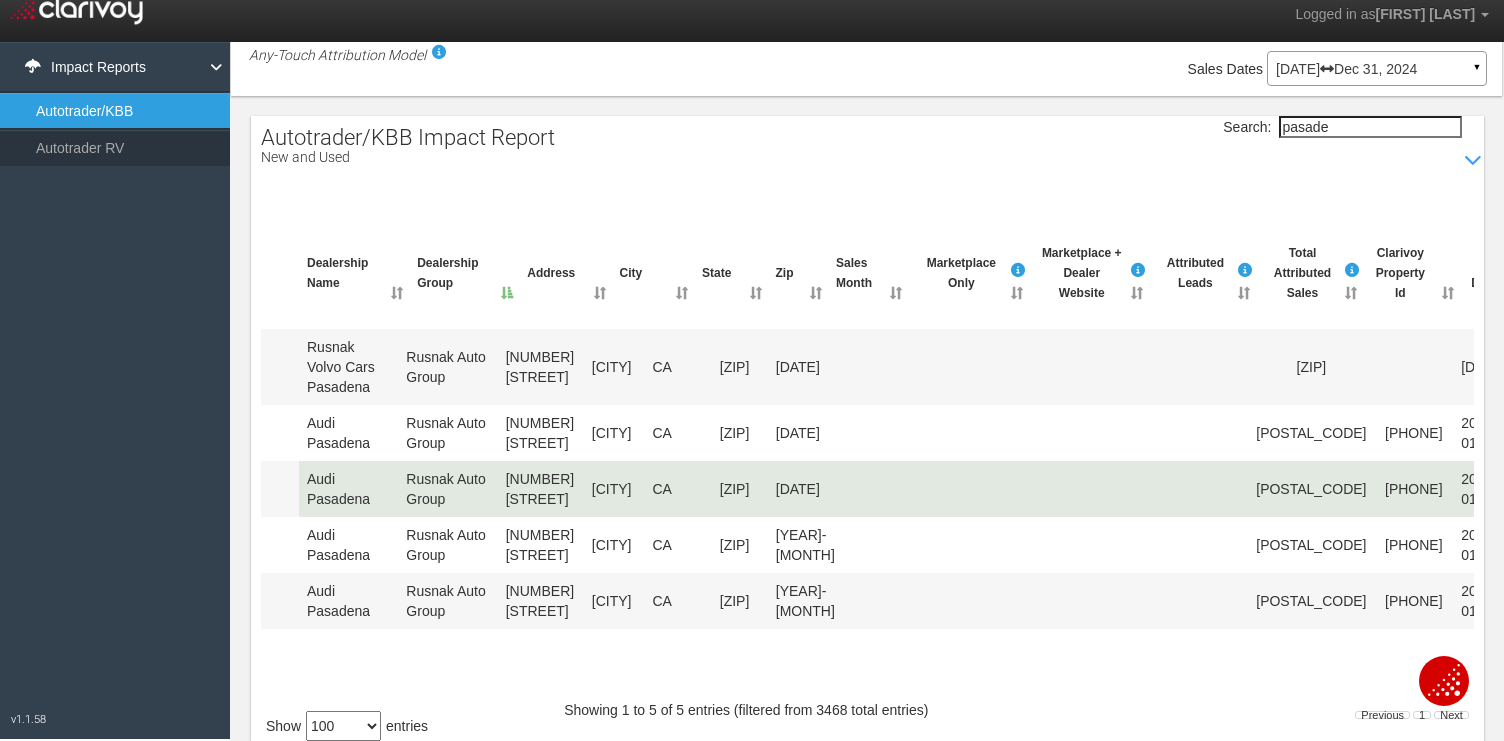 scroll, scrollTop: 0, scrollLeft: 0, axis: both 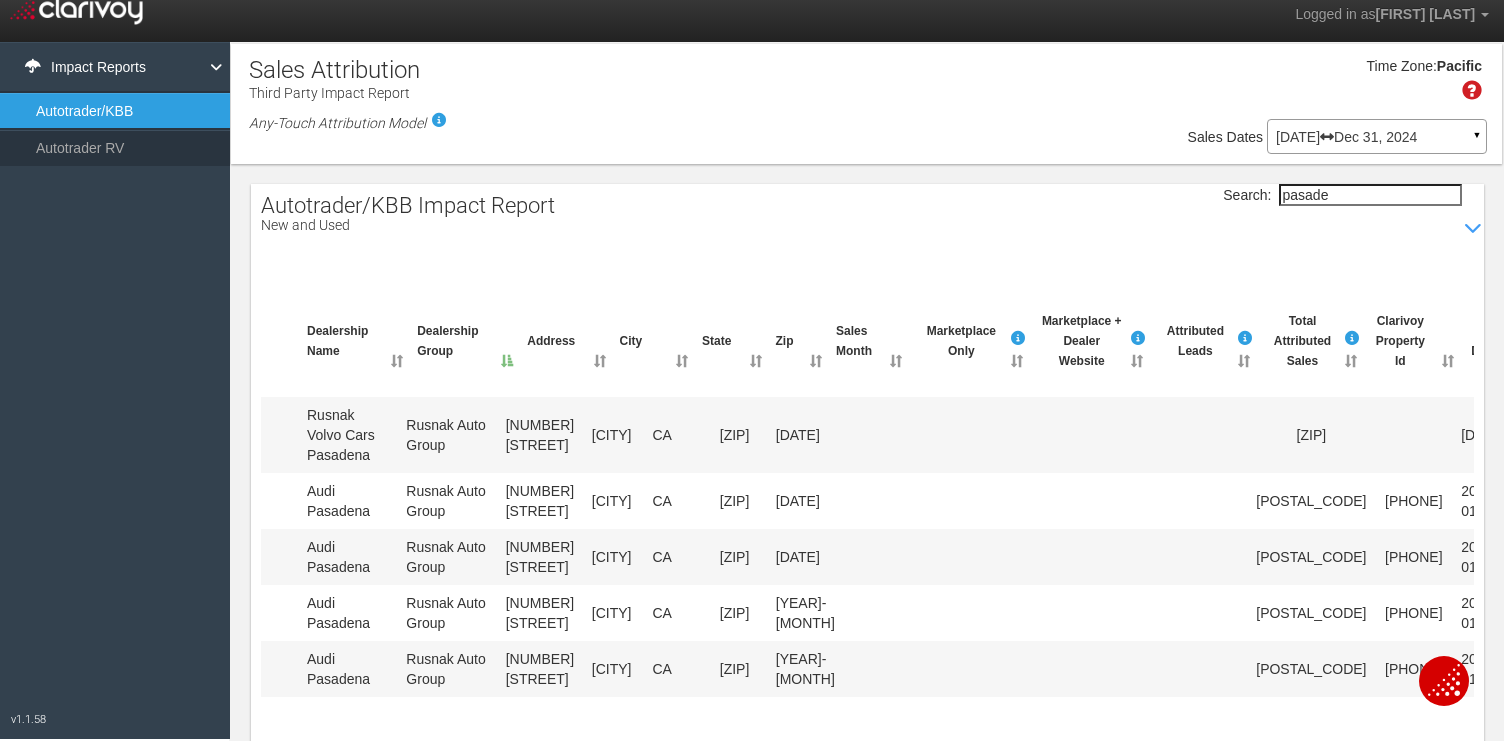 click on "Autotrader/KBB" at bounding box center (115, 111) 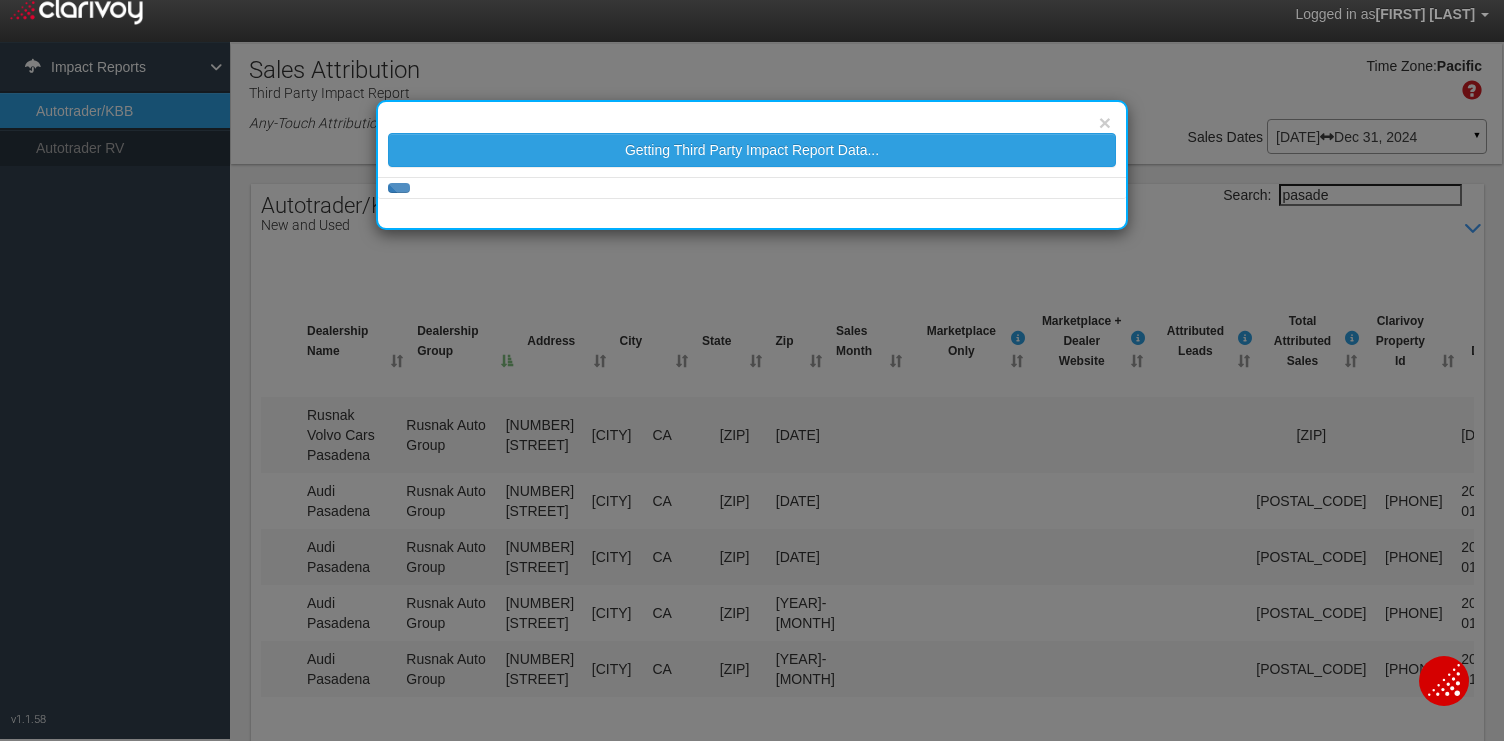 select on "25" 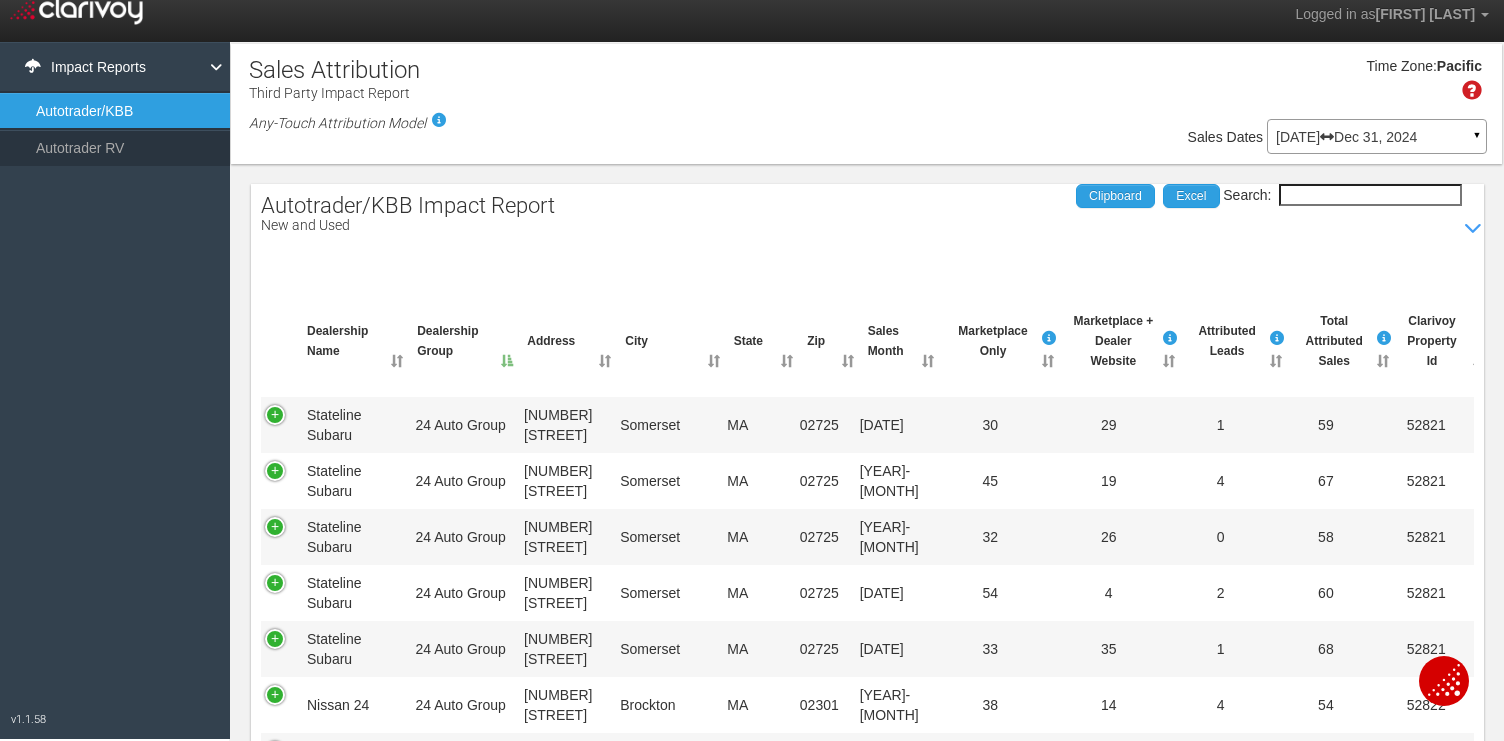 click on "Search:" at bounding box center [1370, 195] 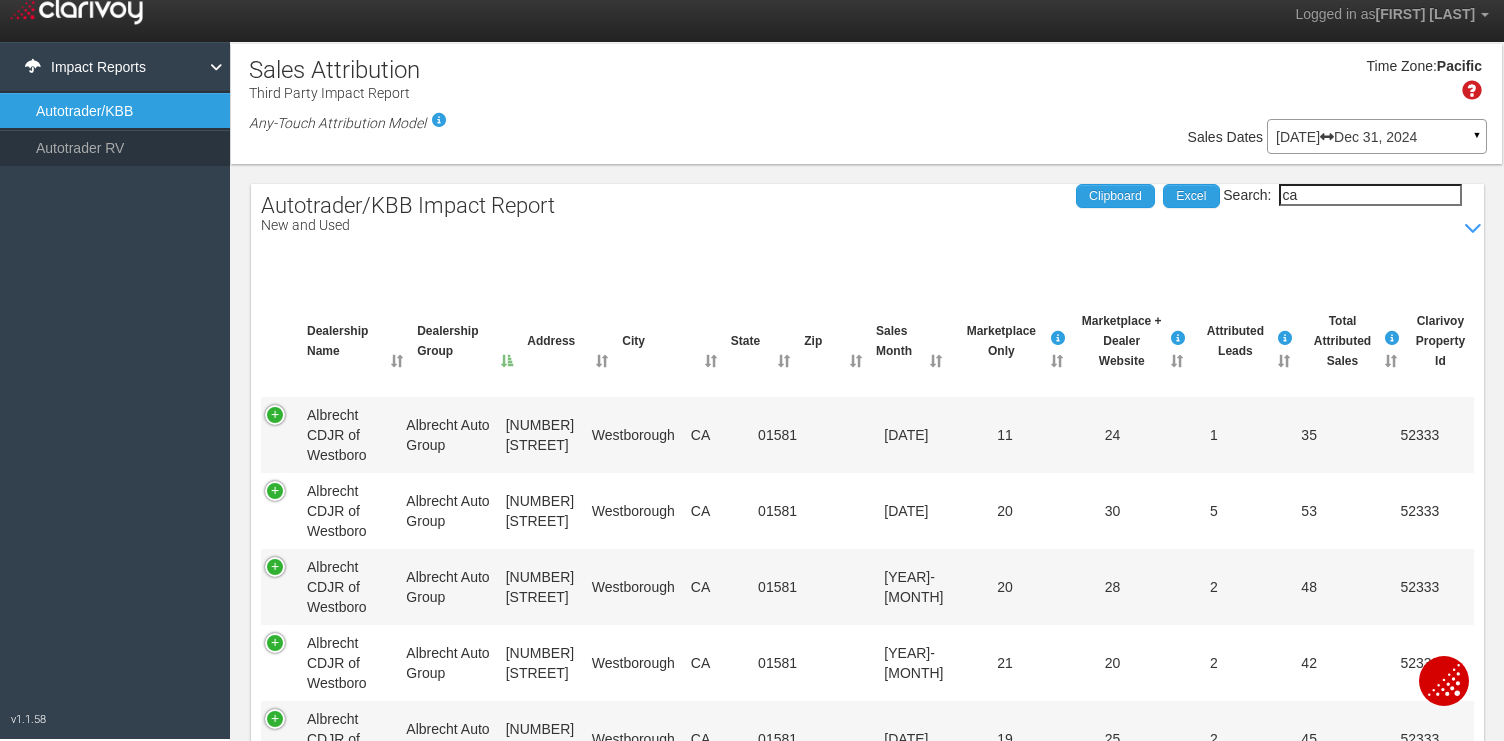 type on "c" 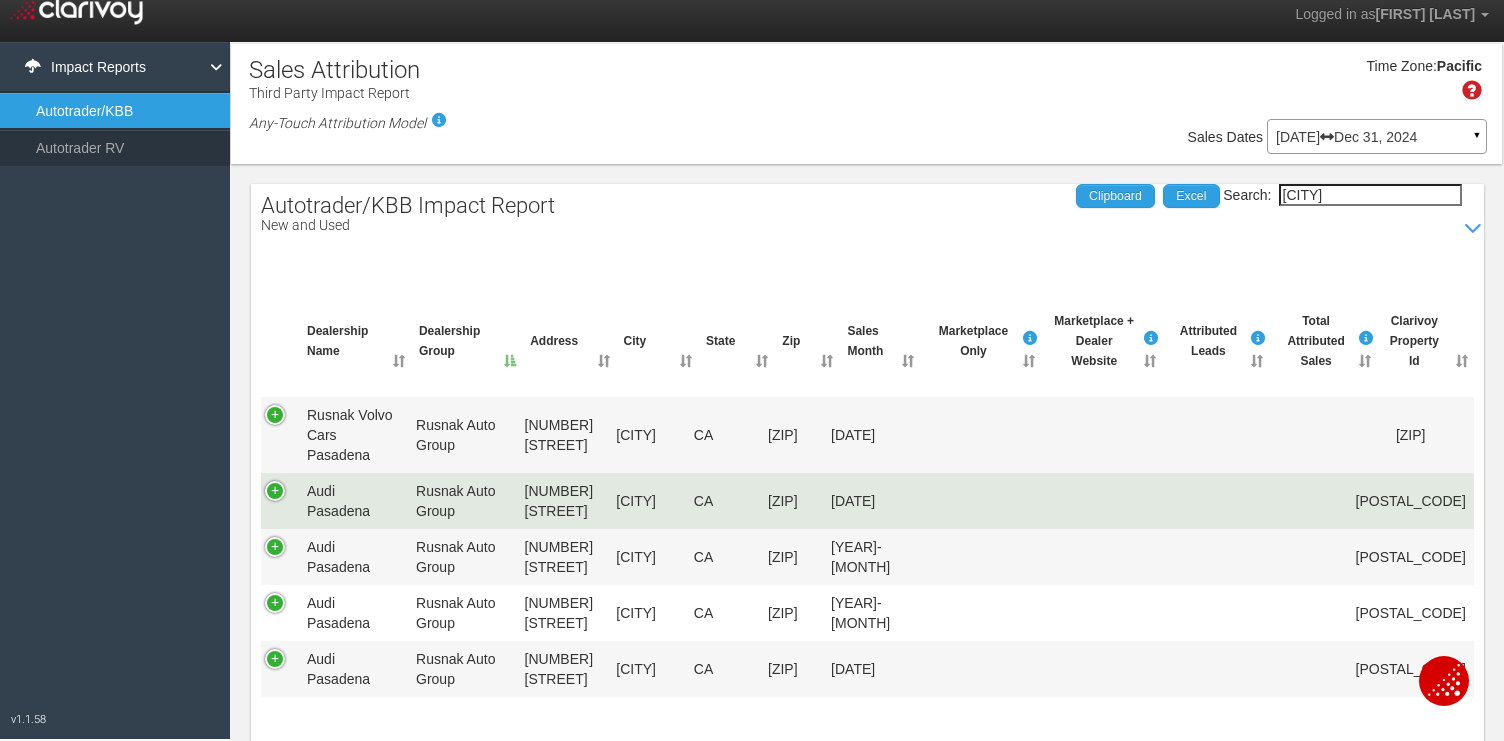 scroll, scrollTop: 20, scrollLeft: 0, axis: vertical 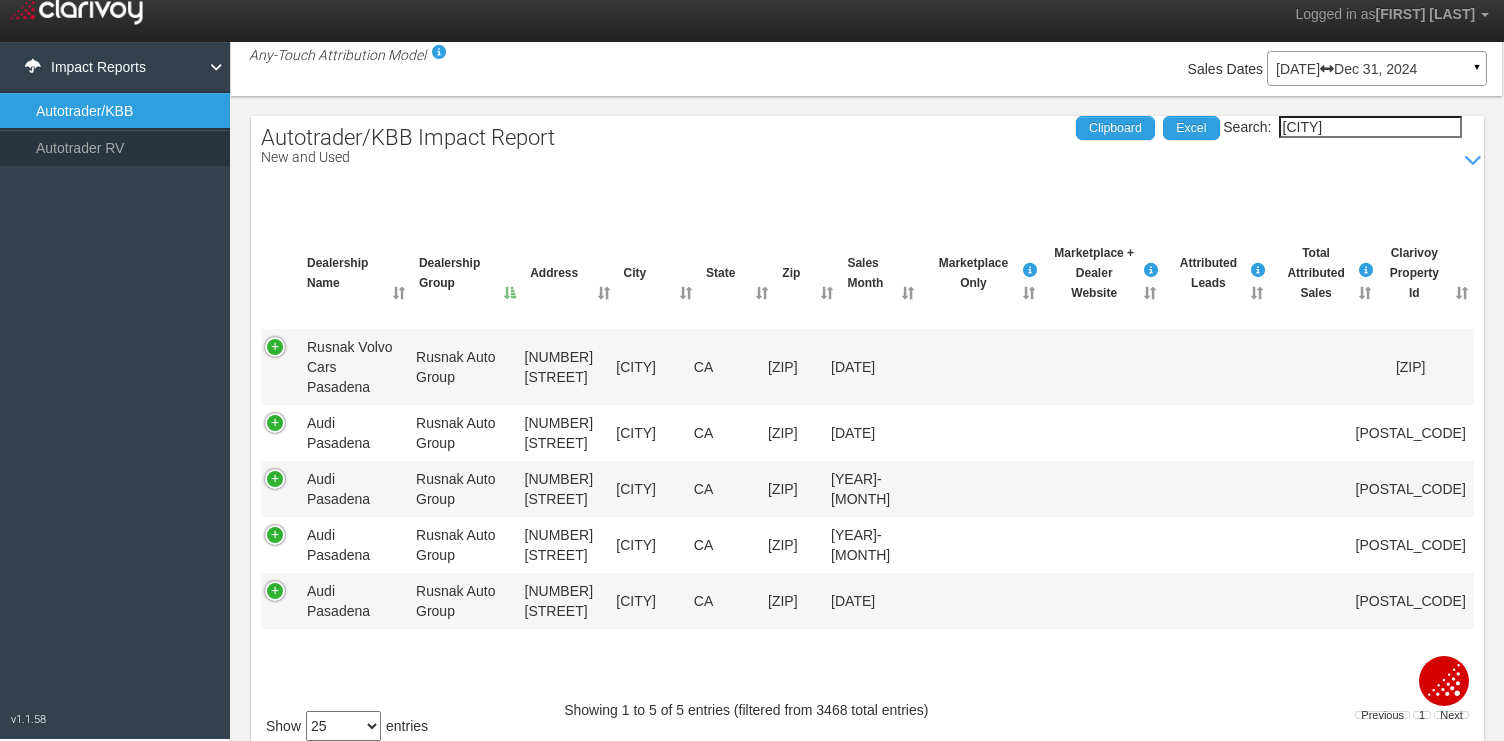 type on "[CITY]" 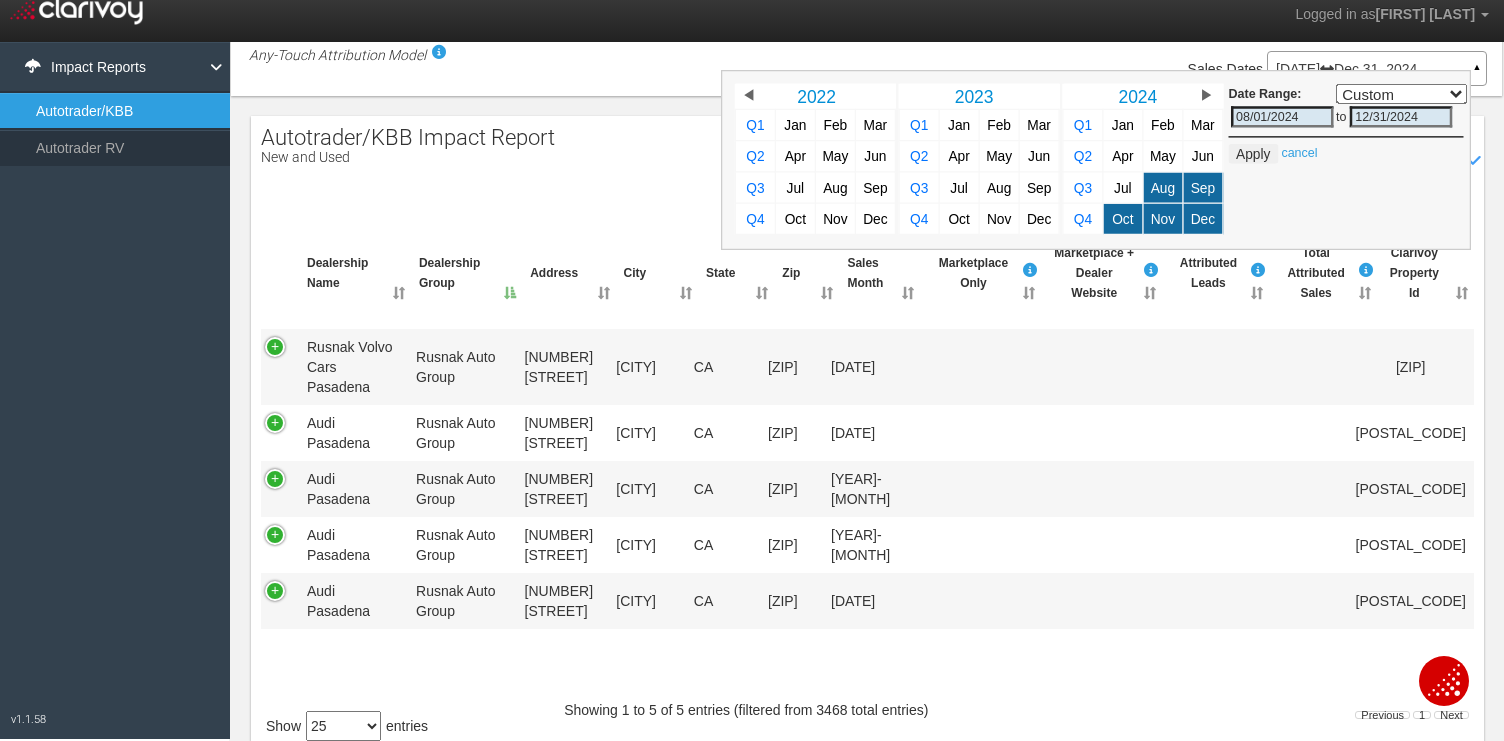 click on "▶" at bounding box center [1206, 96] 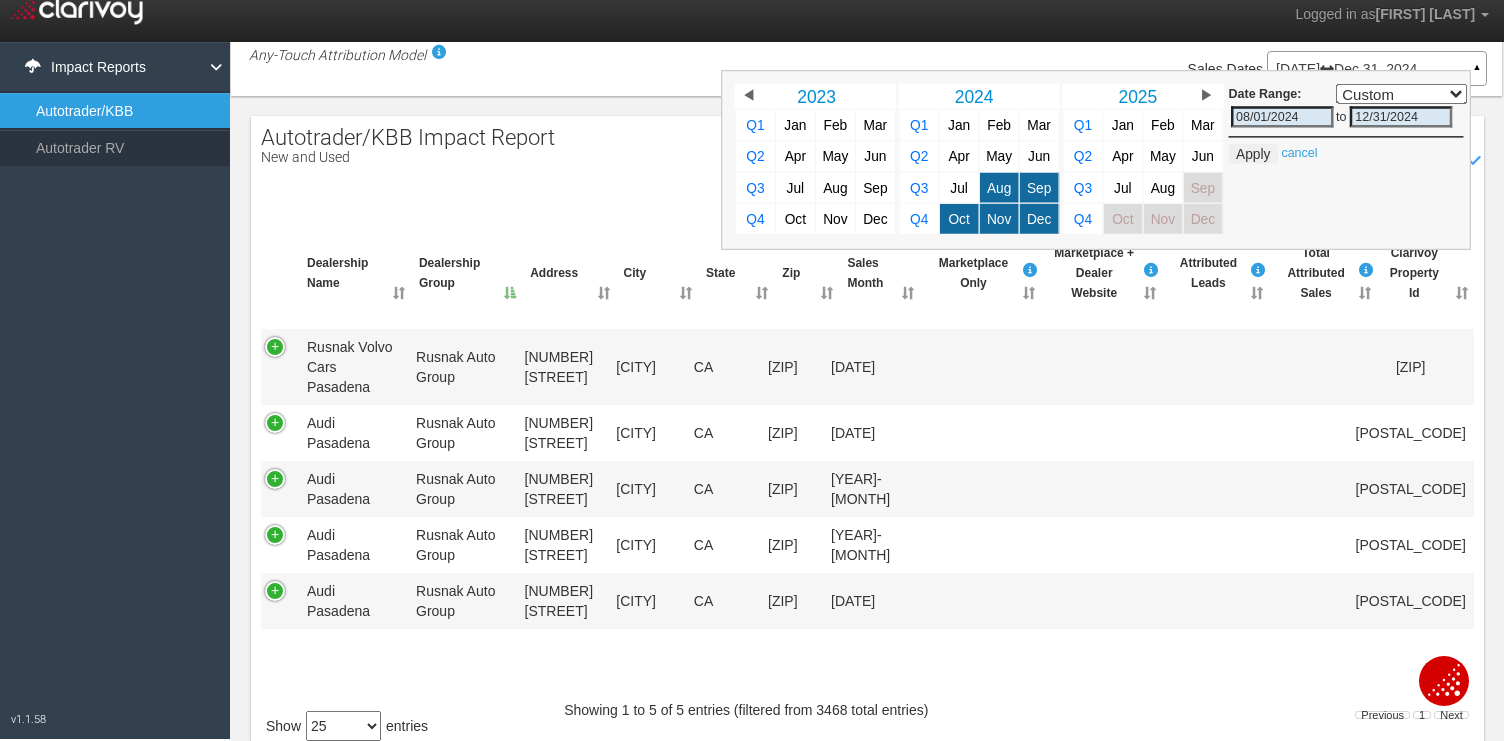 click on "▶" at bounding box center [1206, 96] 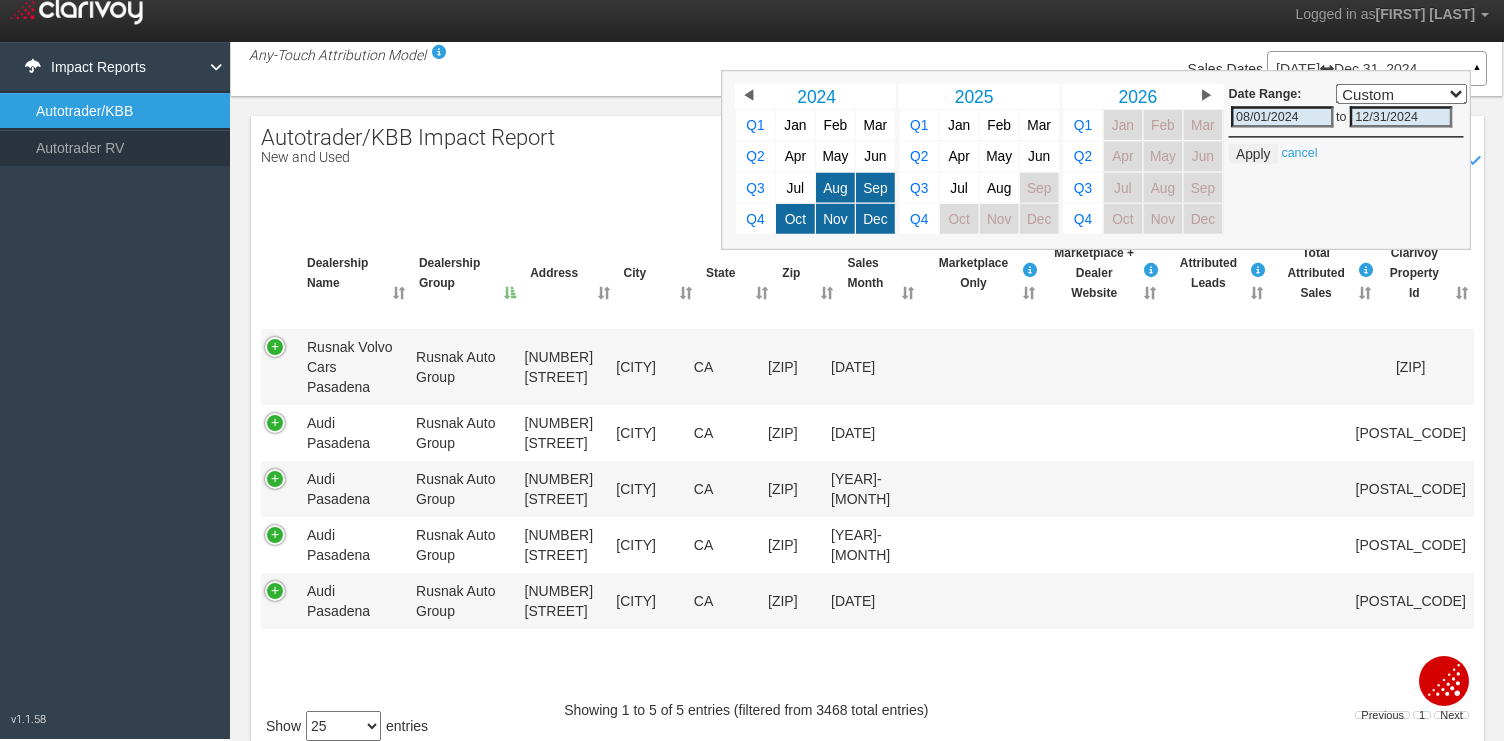 click on "▶" at bounding box center [1206, 96] 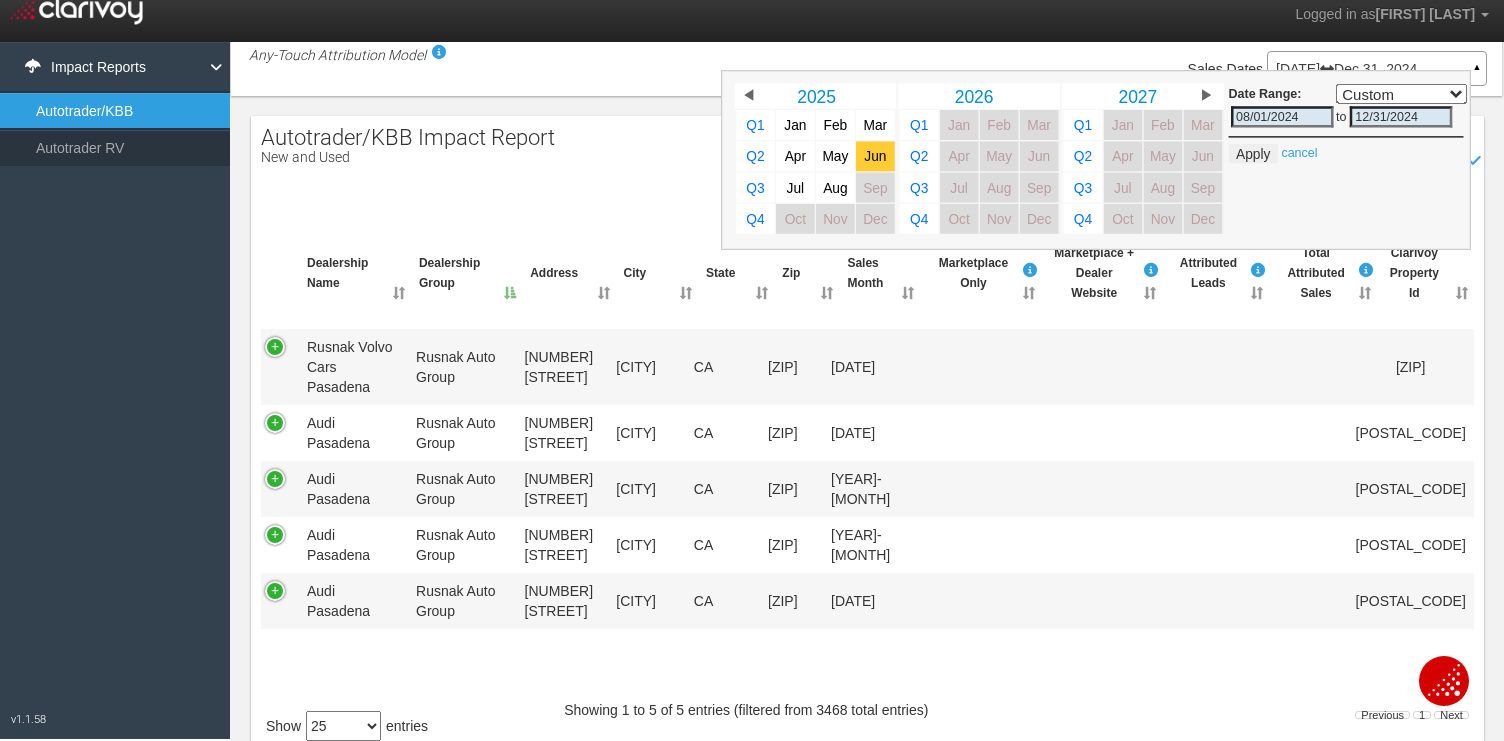 click on "Jun" at bounding box center (875, 156) 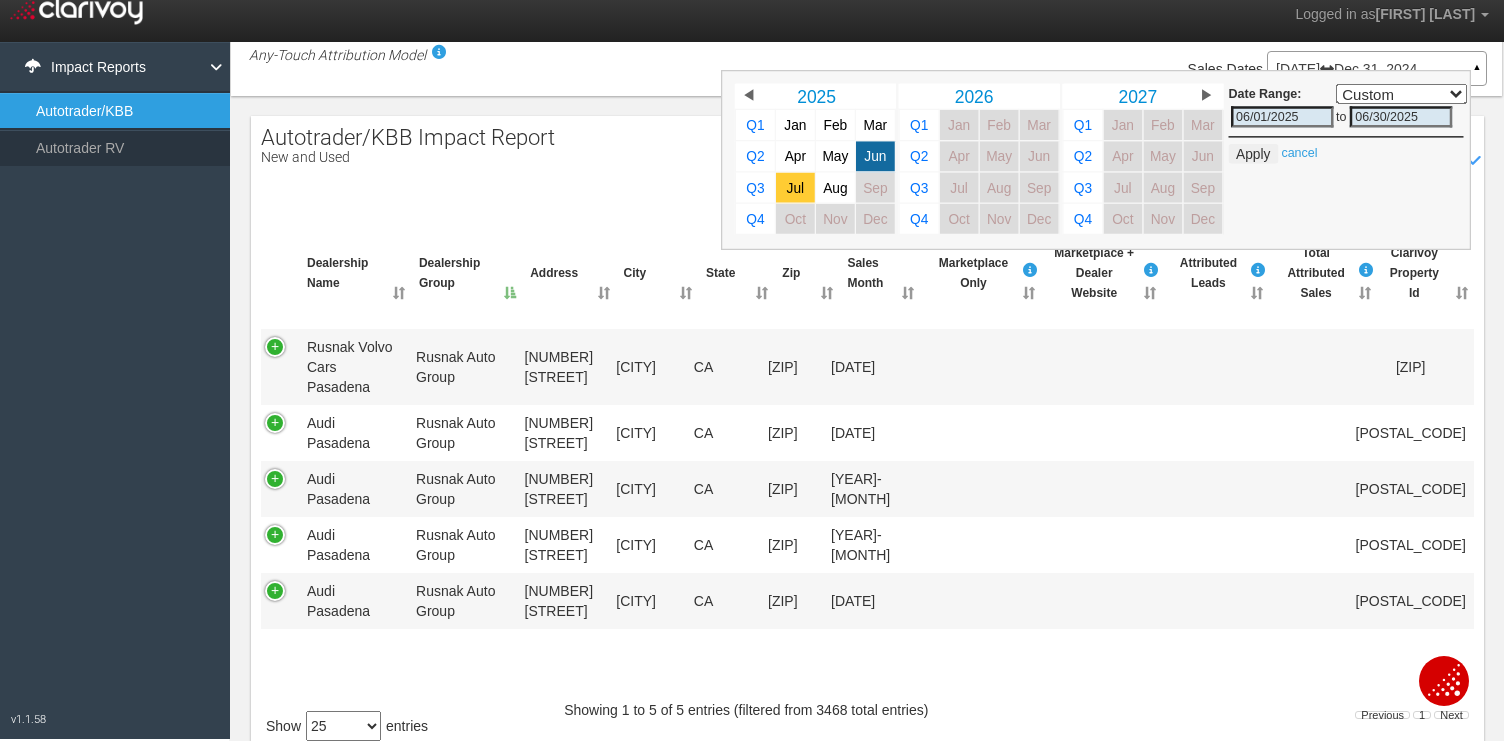 click on "Jul" at bounding box center [796, 187] 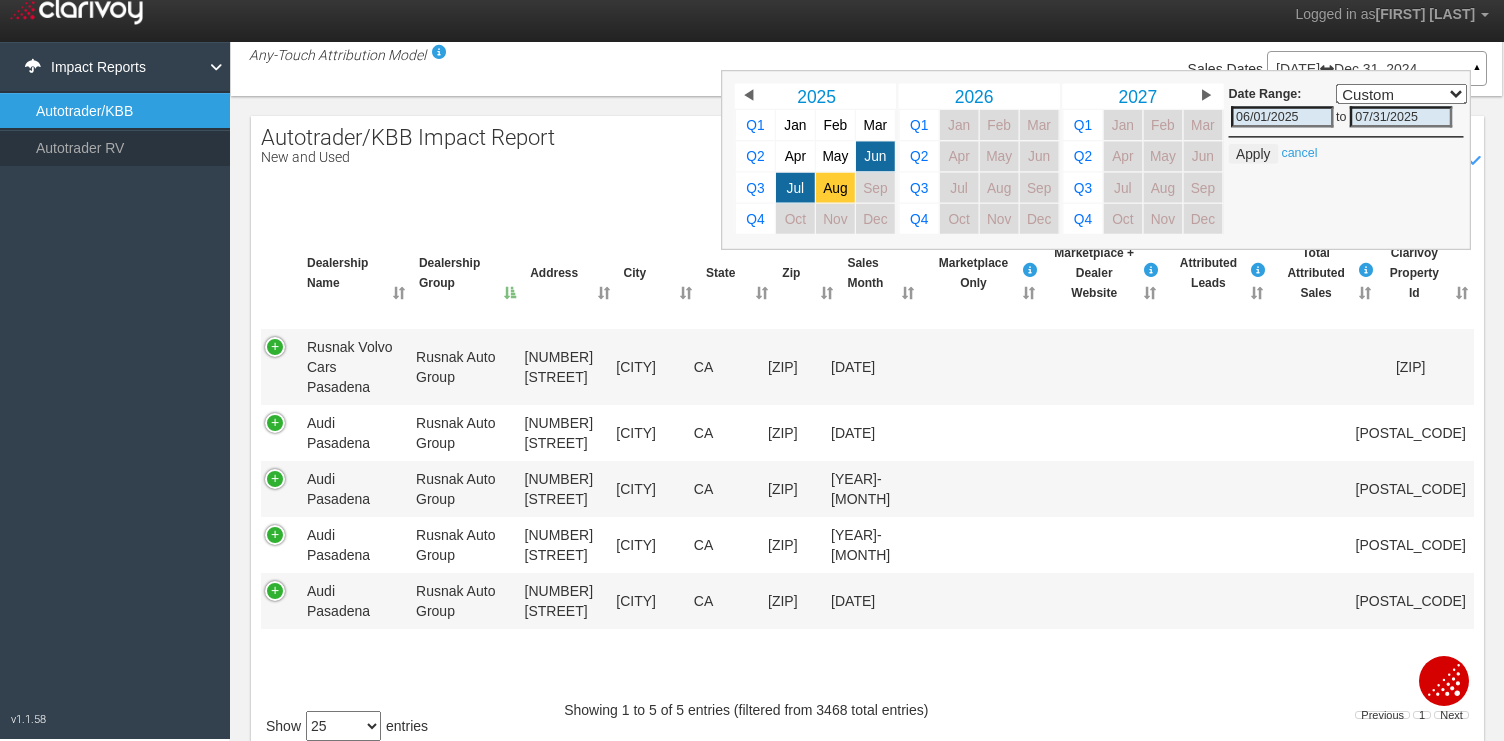click on "Aug" at bounding box center (835, 188) 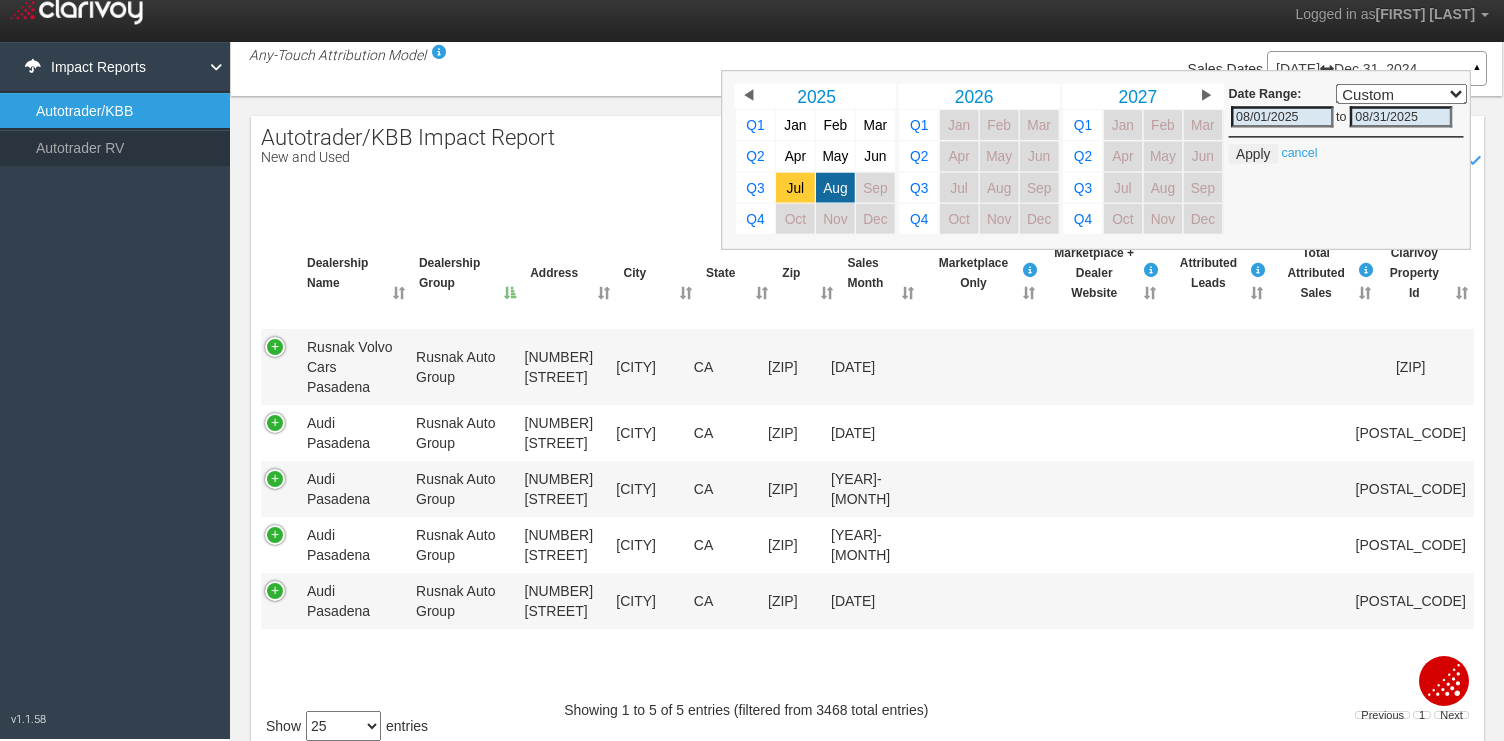 click on "Jul" at bounding box center [796, 187] 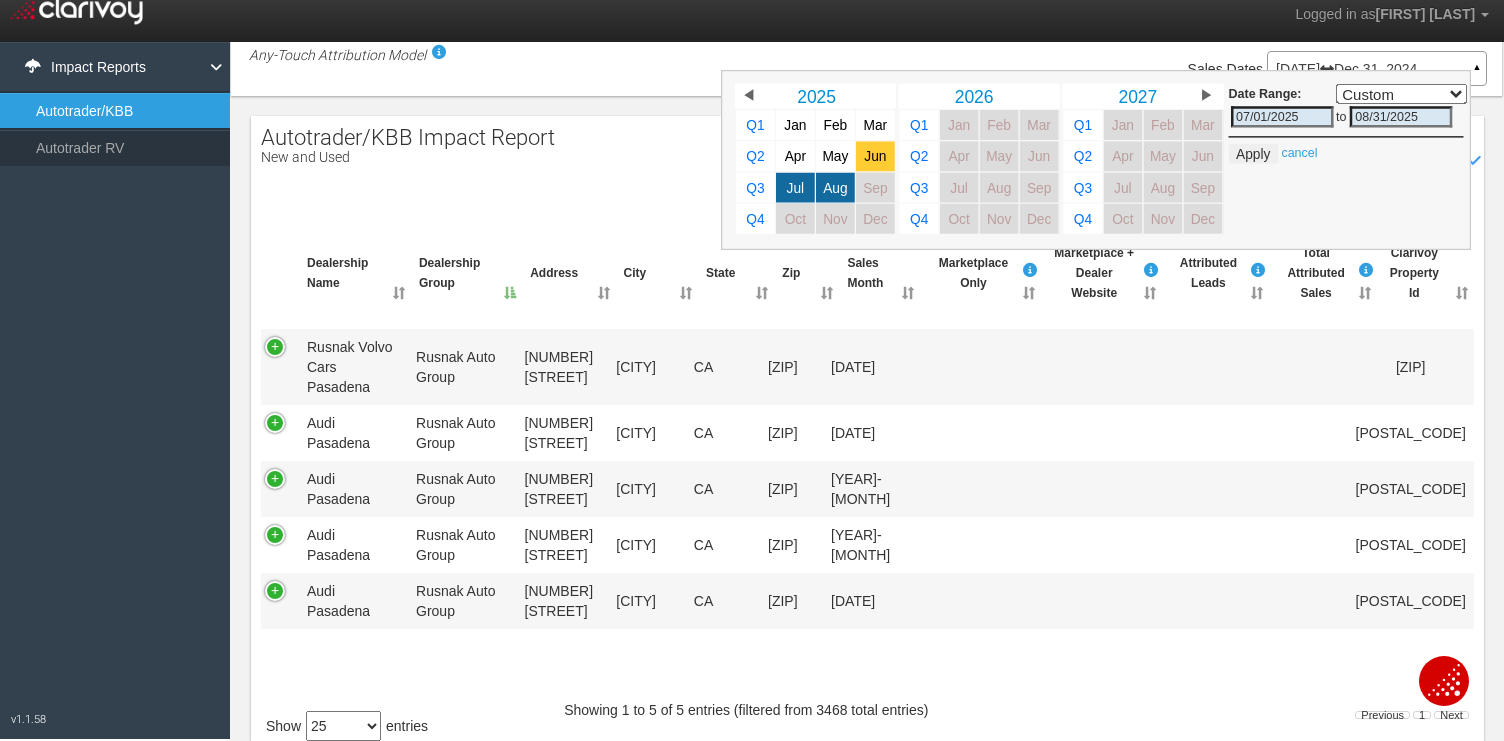click on "Jun" at bounding box center (875, 156) 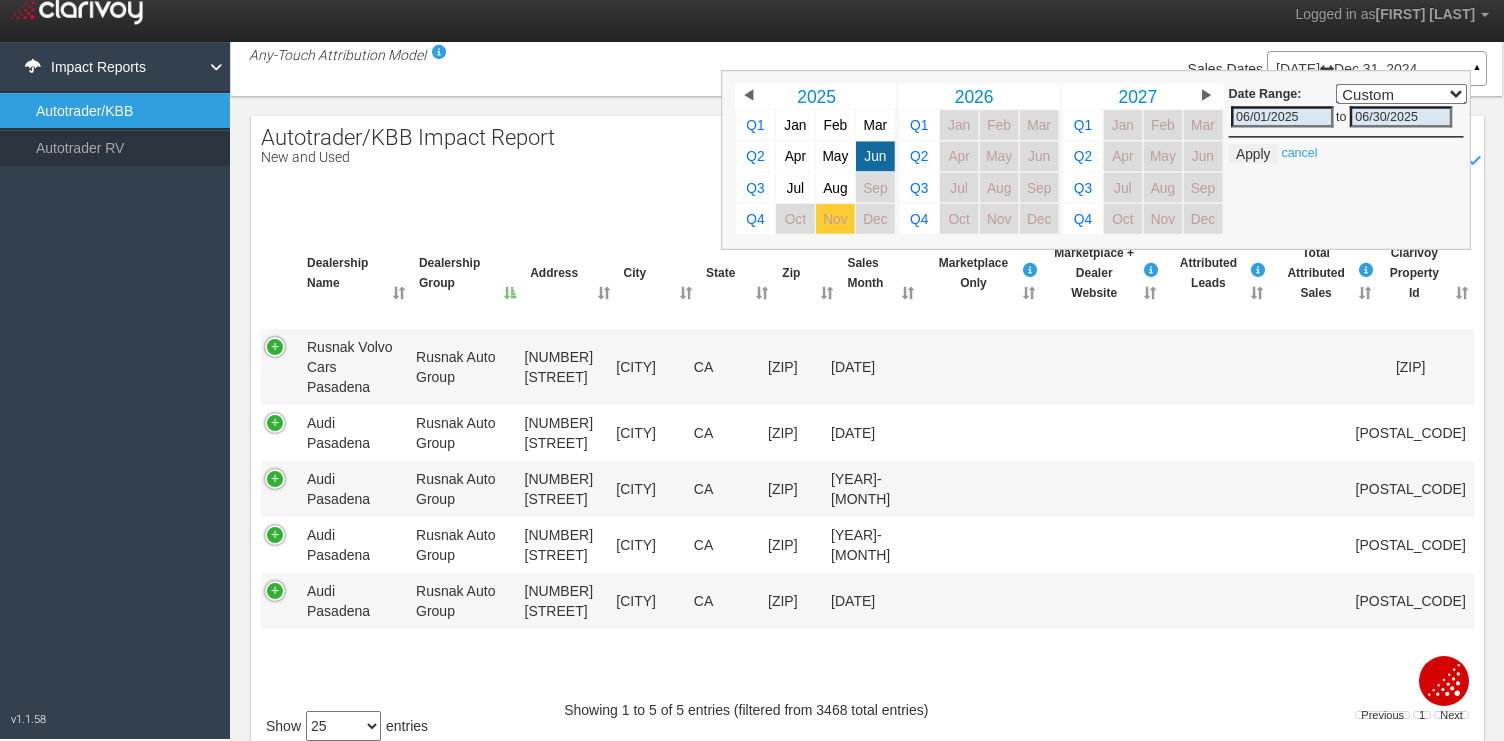 click on "Nov" at bounding box center [835, 219] 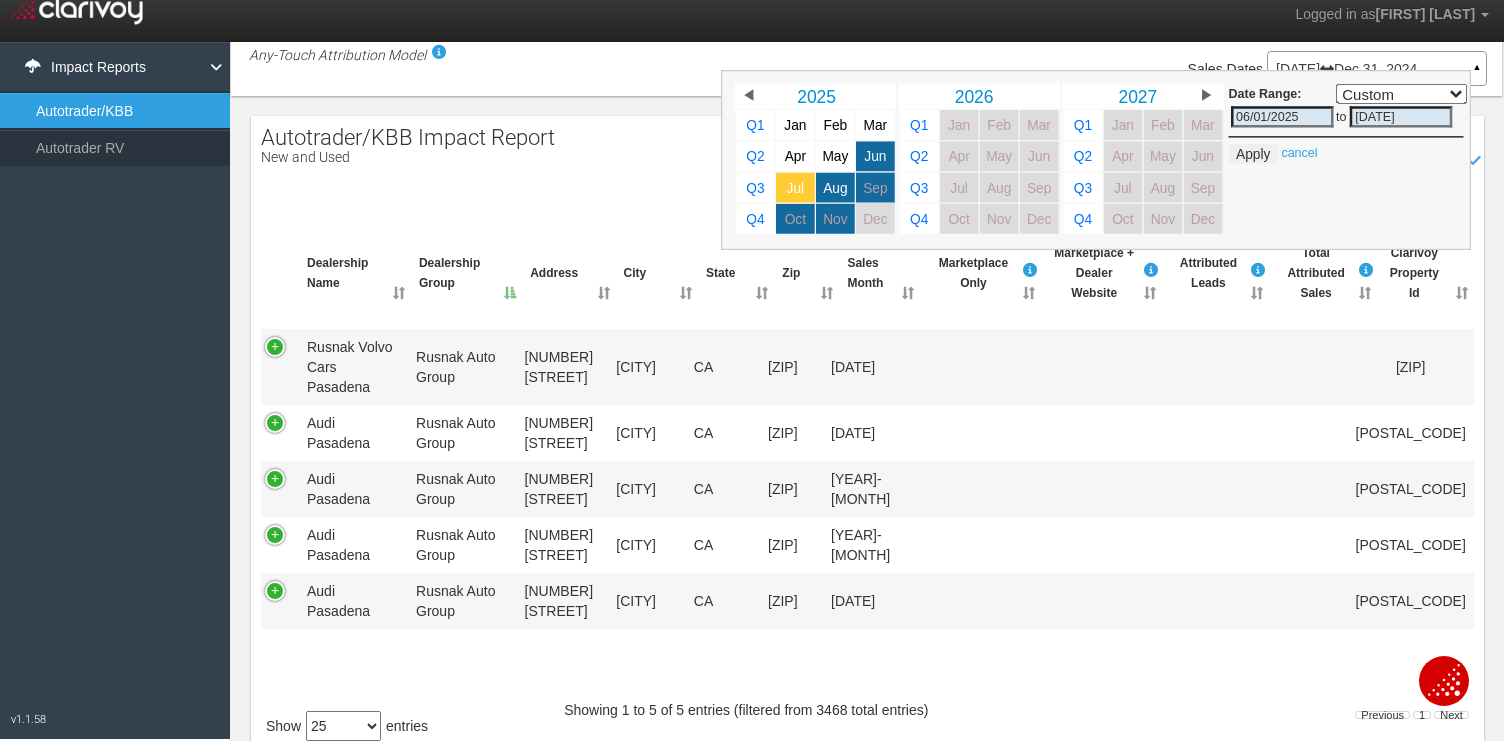 click on "Jul" at bounding box center [796, 187] 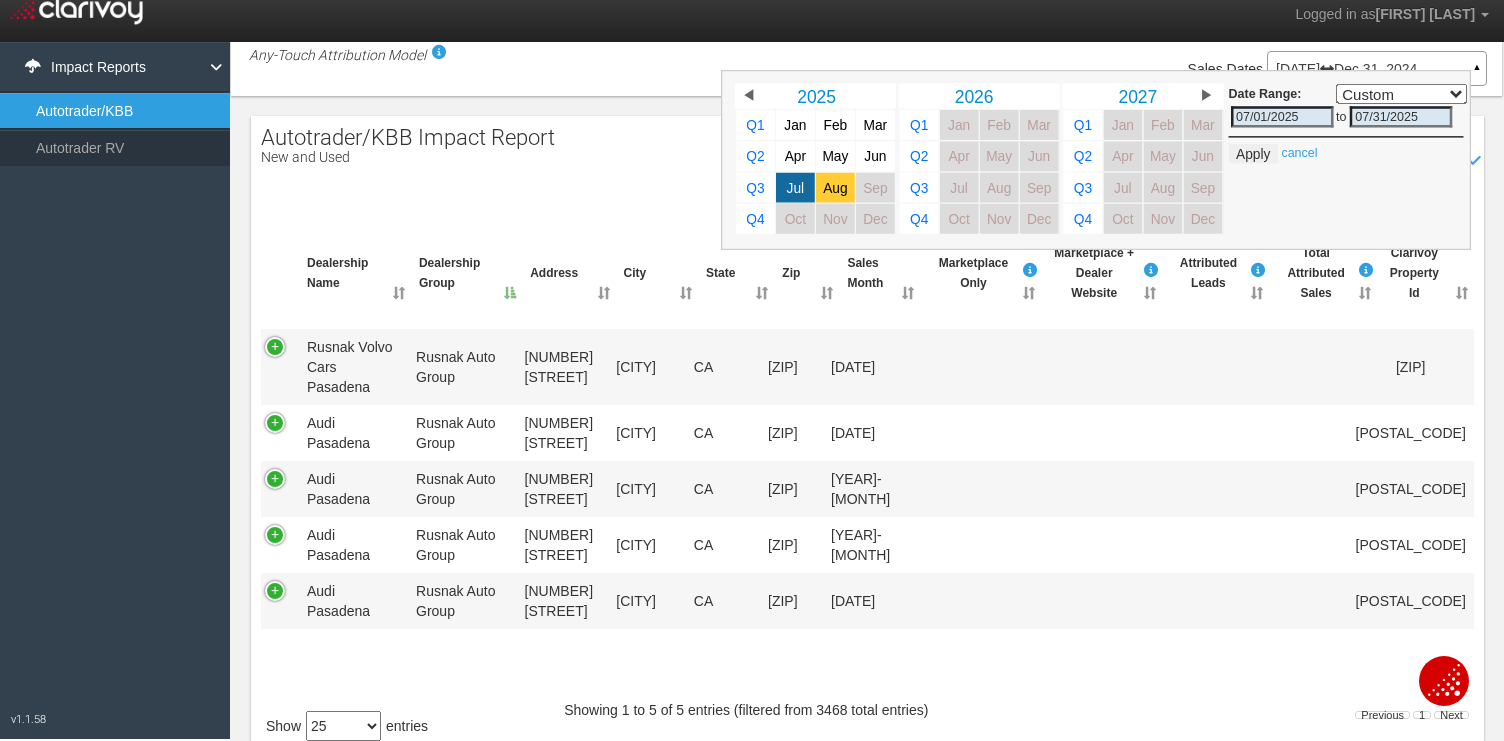 click on "Aug" at bounding box center (835, 187) 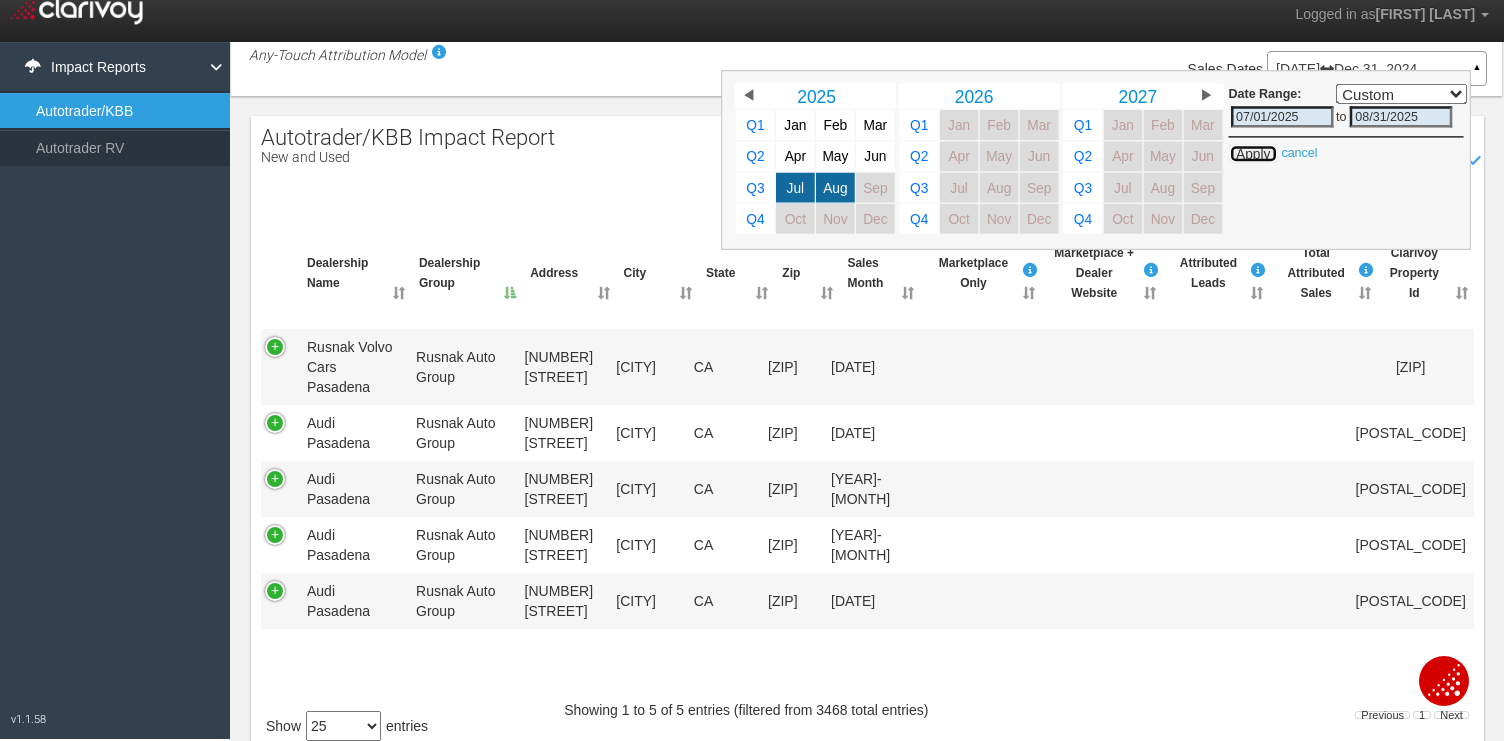 click on "Apply" at bounding box center [1253, 154] 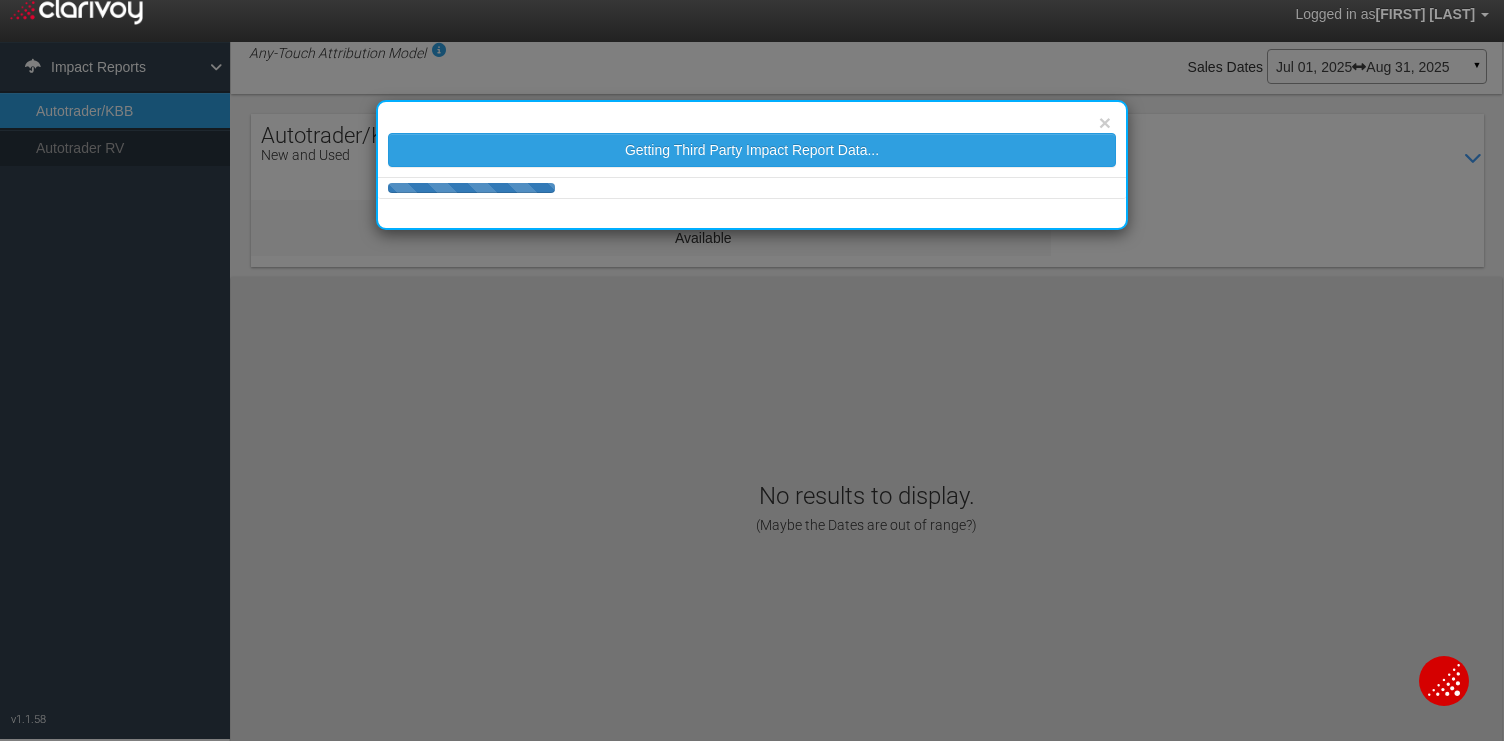 select on "25" 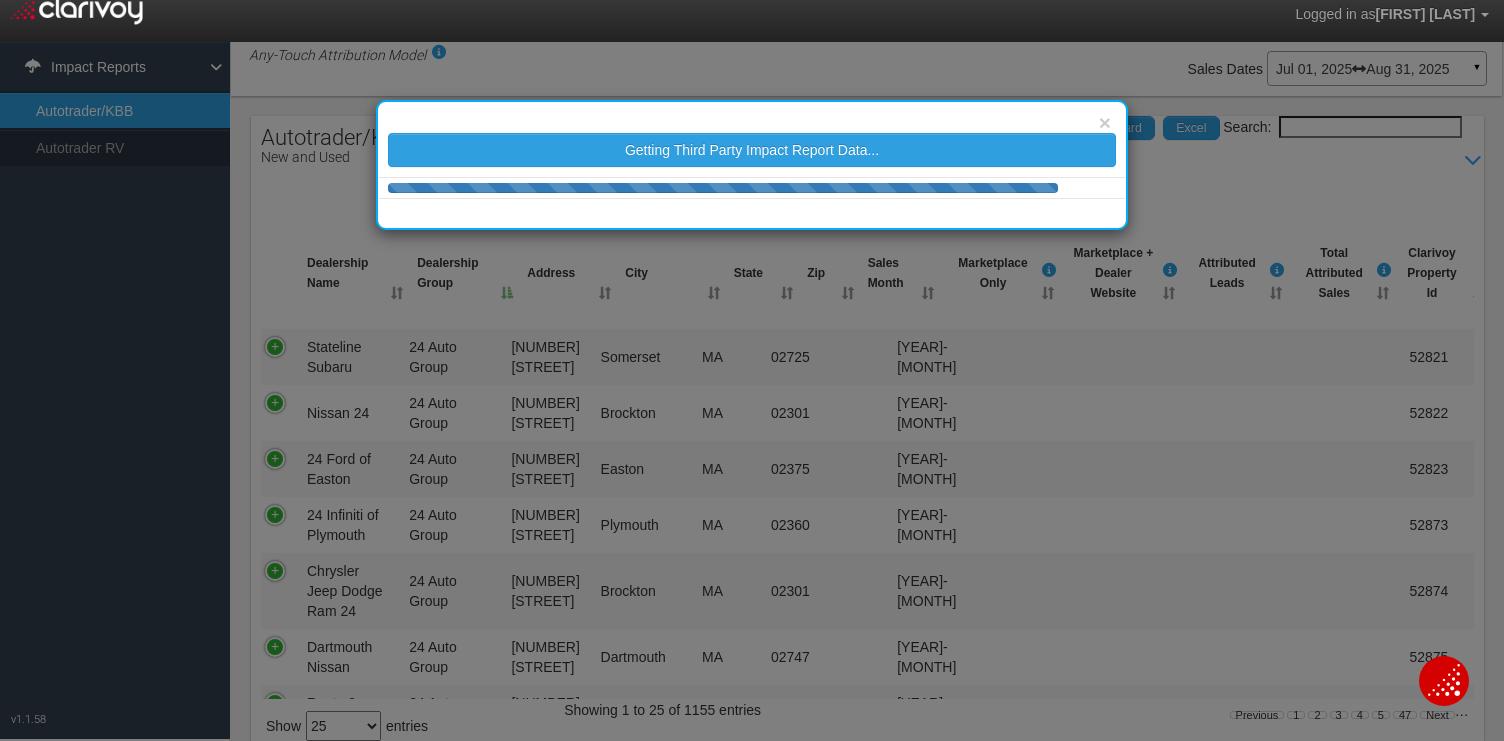 scroll, scrollTop: 68, scrollLeft: 0, axis: vertical 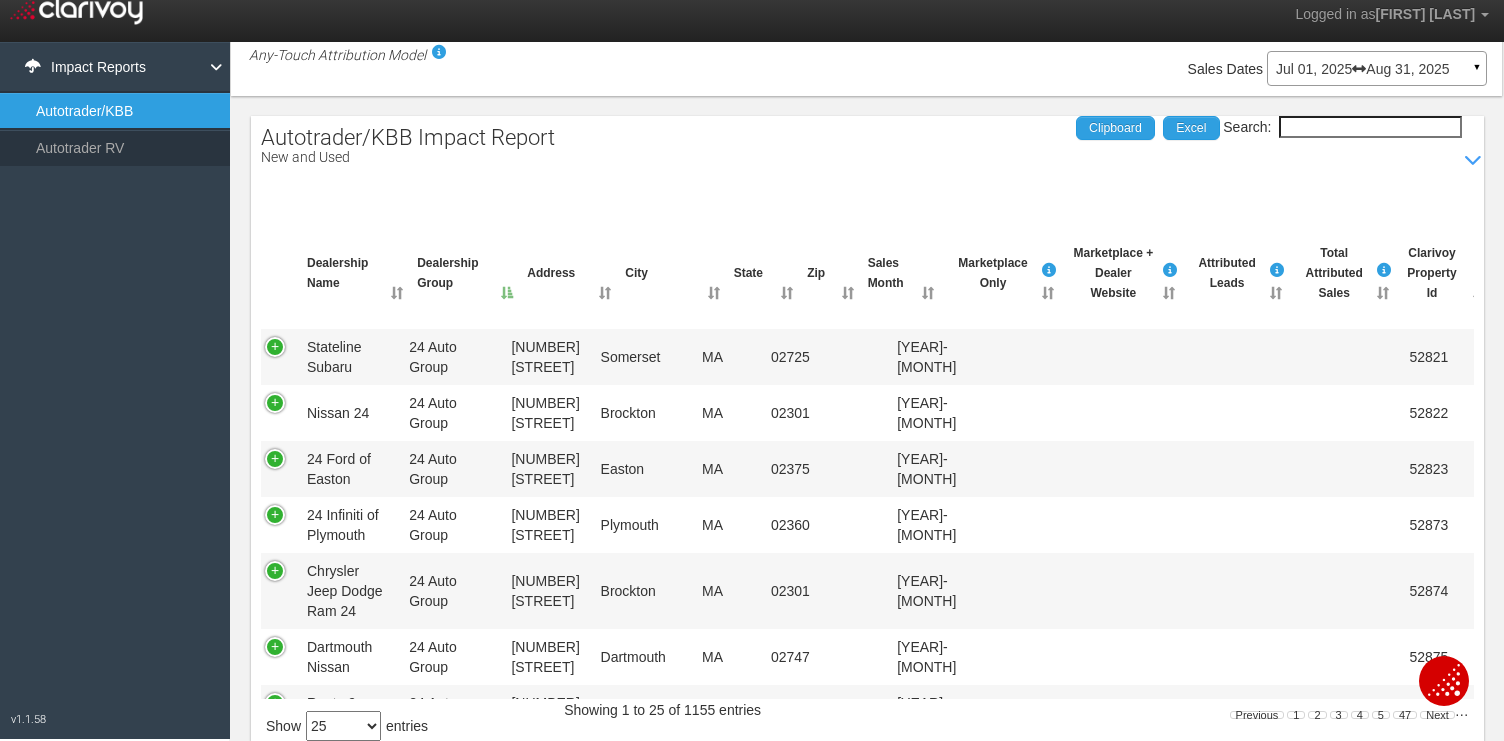 click on "Search:" at bounding box center [1370, 127] 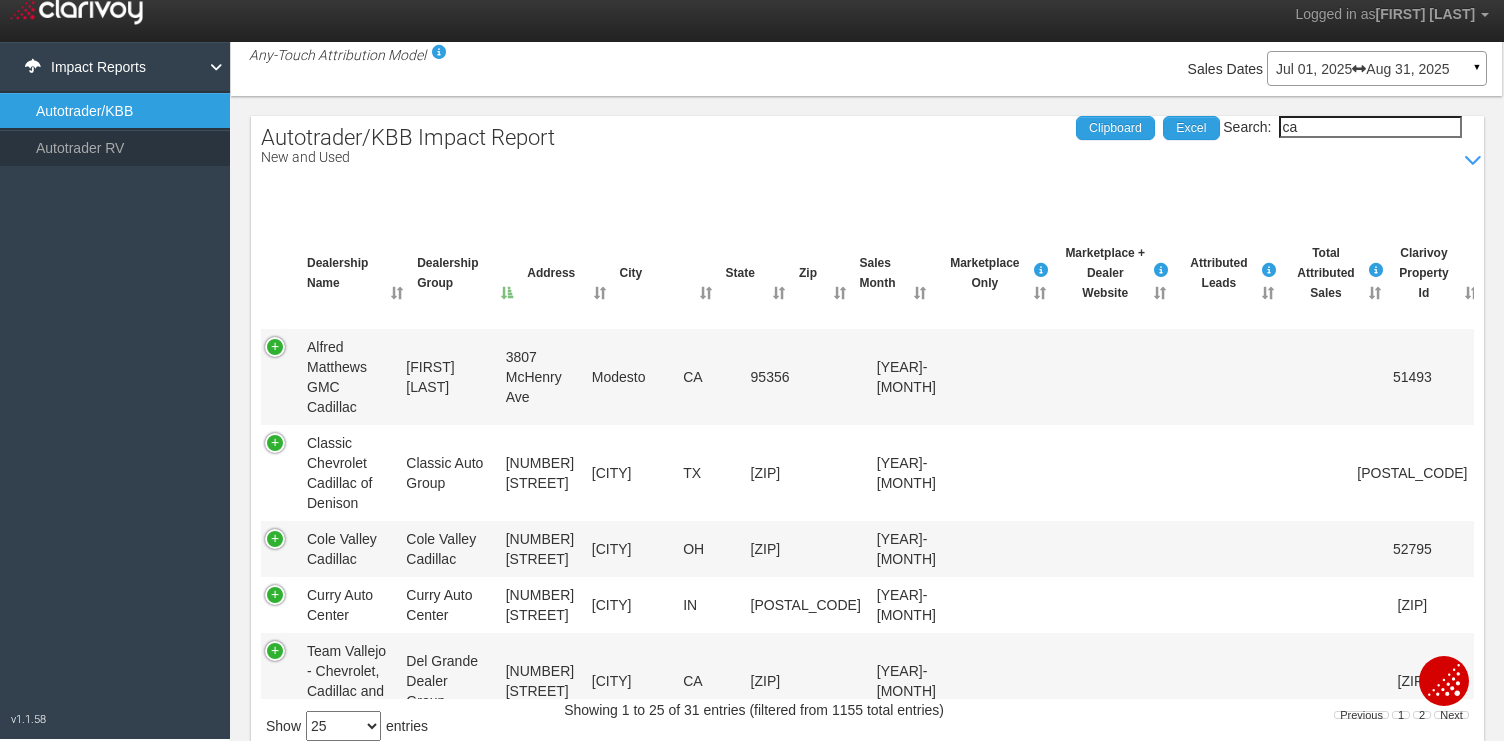 type on "c" 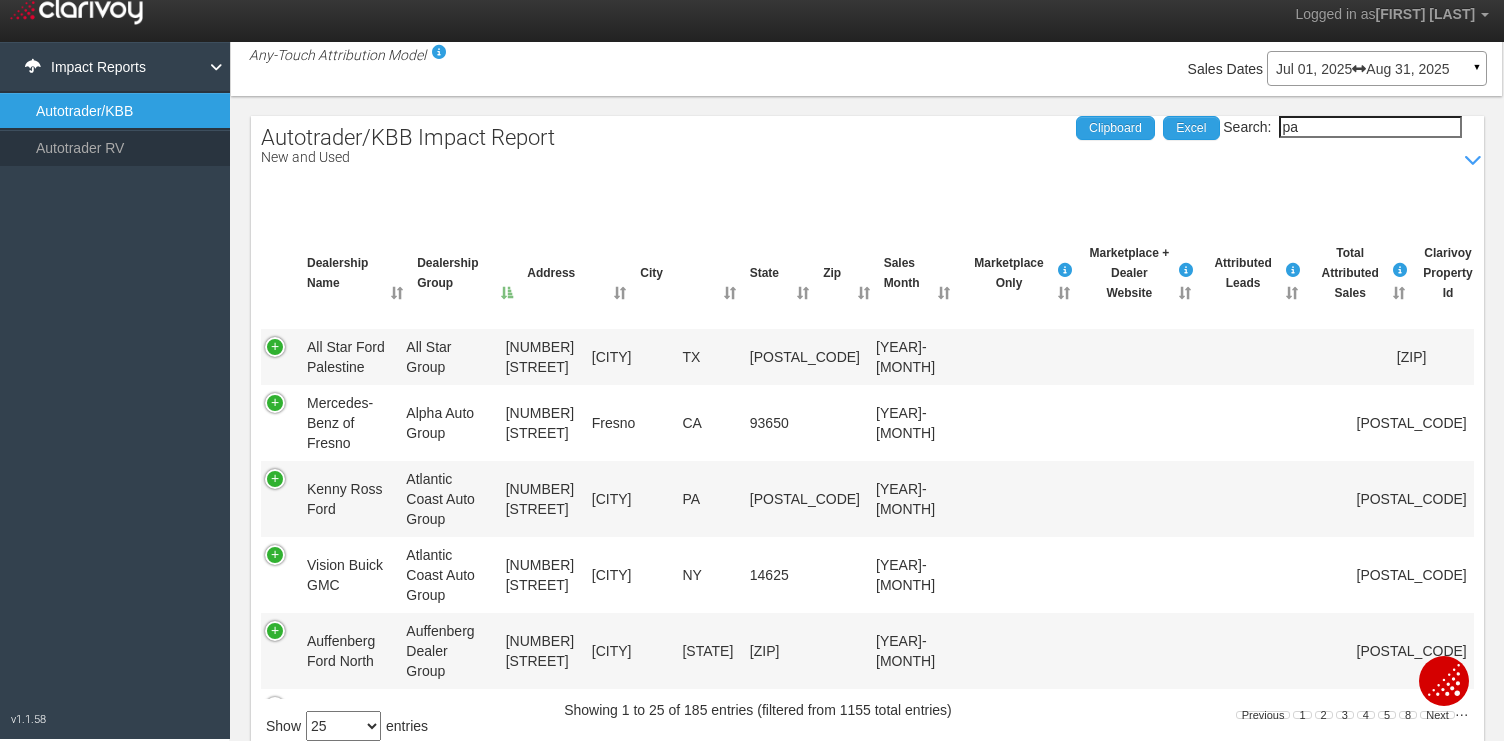 type on "p" 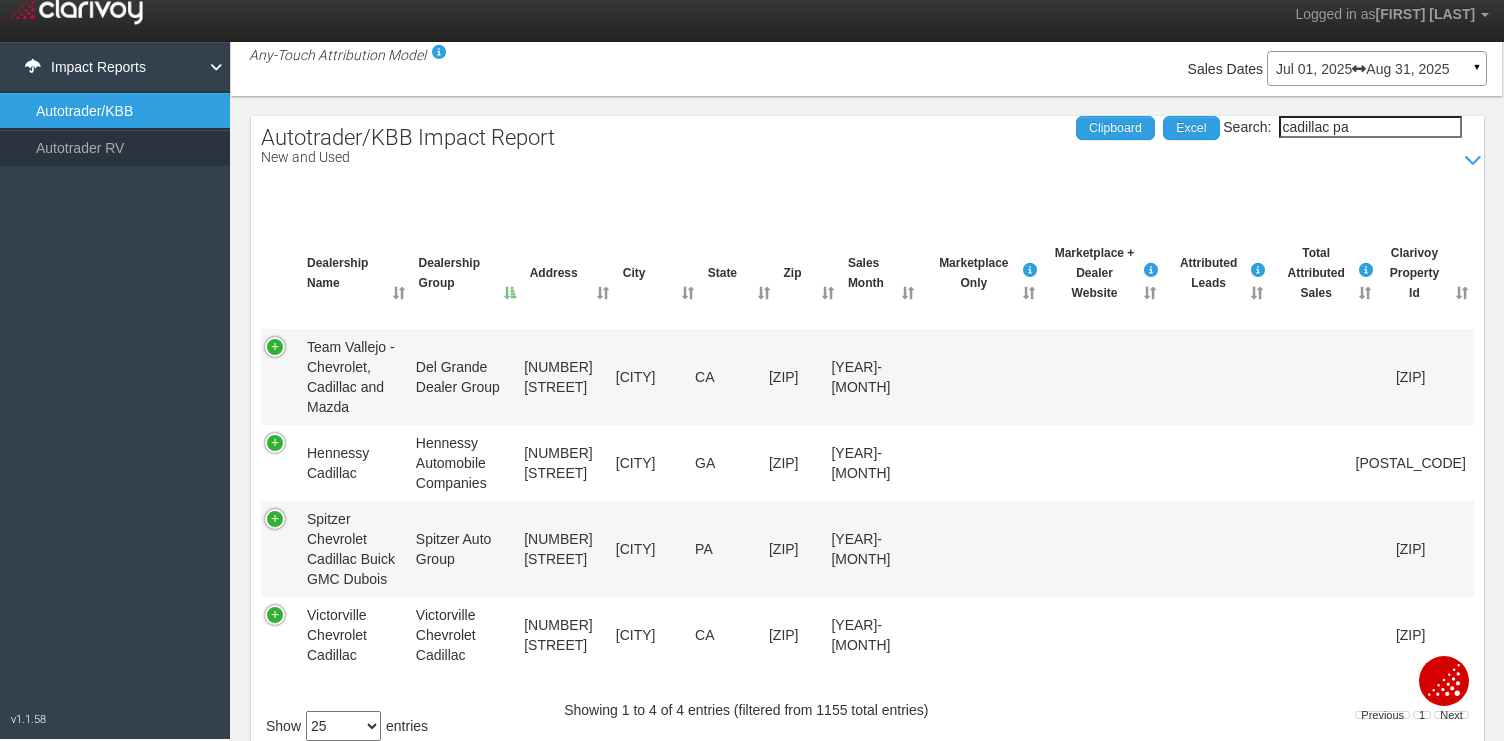 drag, startPoint x: 1393, startPoint y: 131, endPoint x: 1159, endPoint y: 103, distance: 235.66927 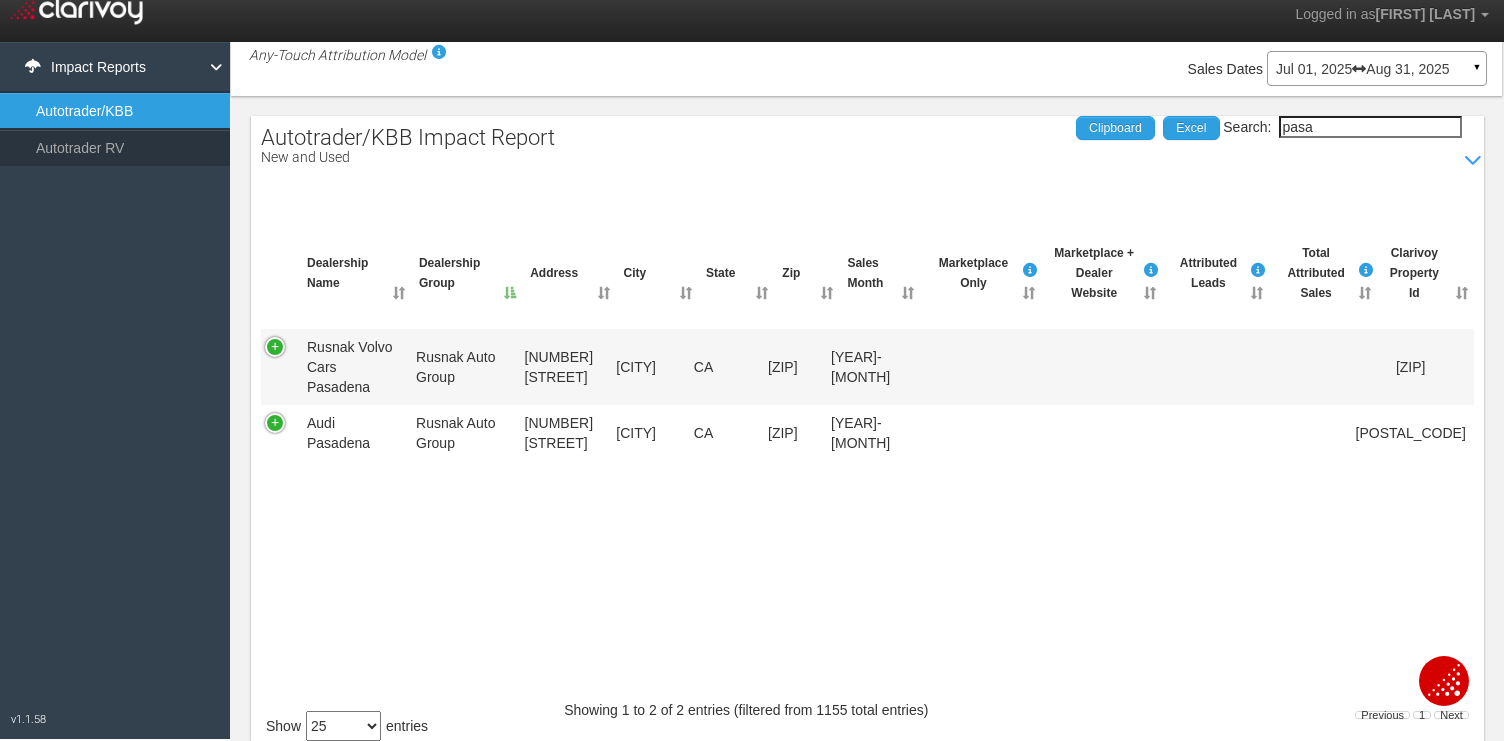 type on "pasa" 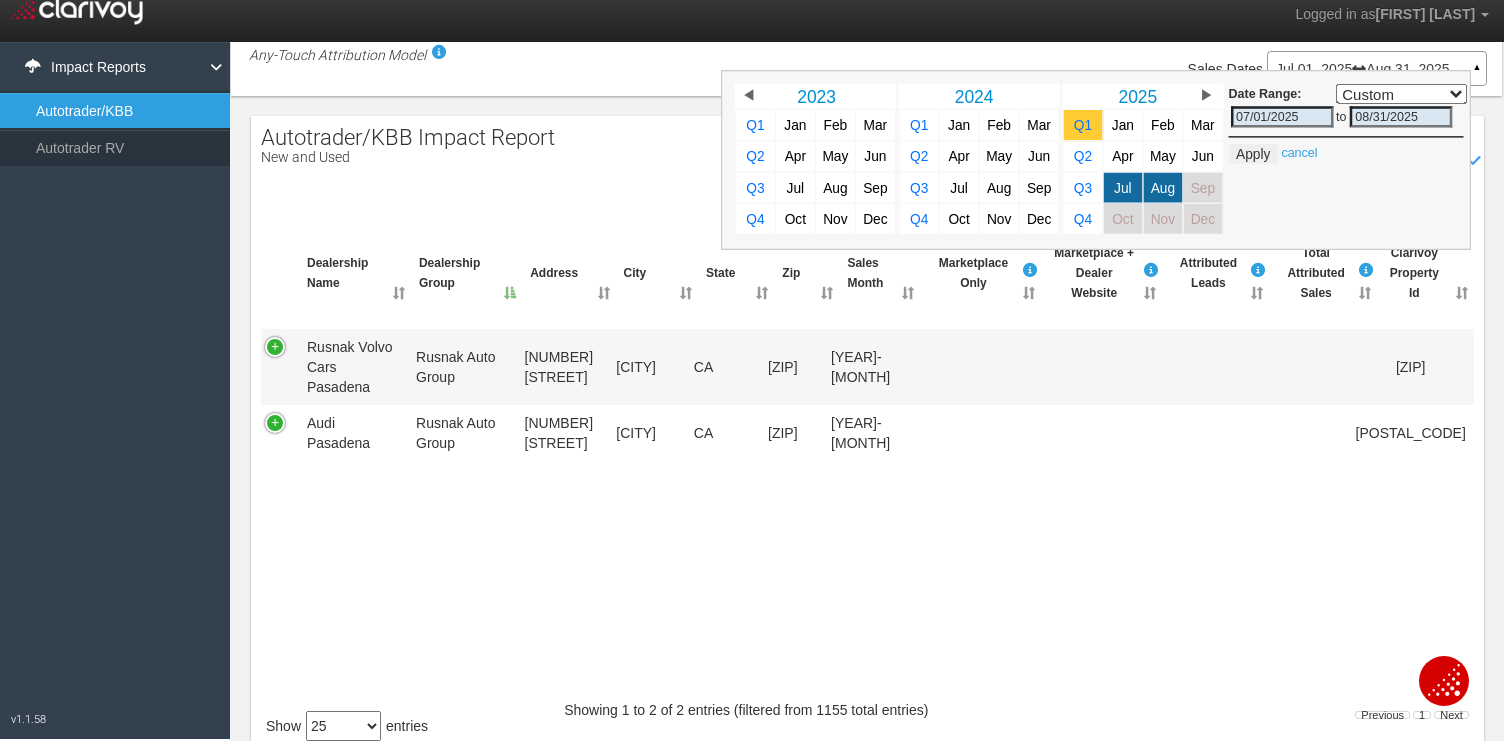 click on "Q1" at bounding box center [1083, 125] 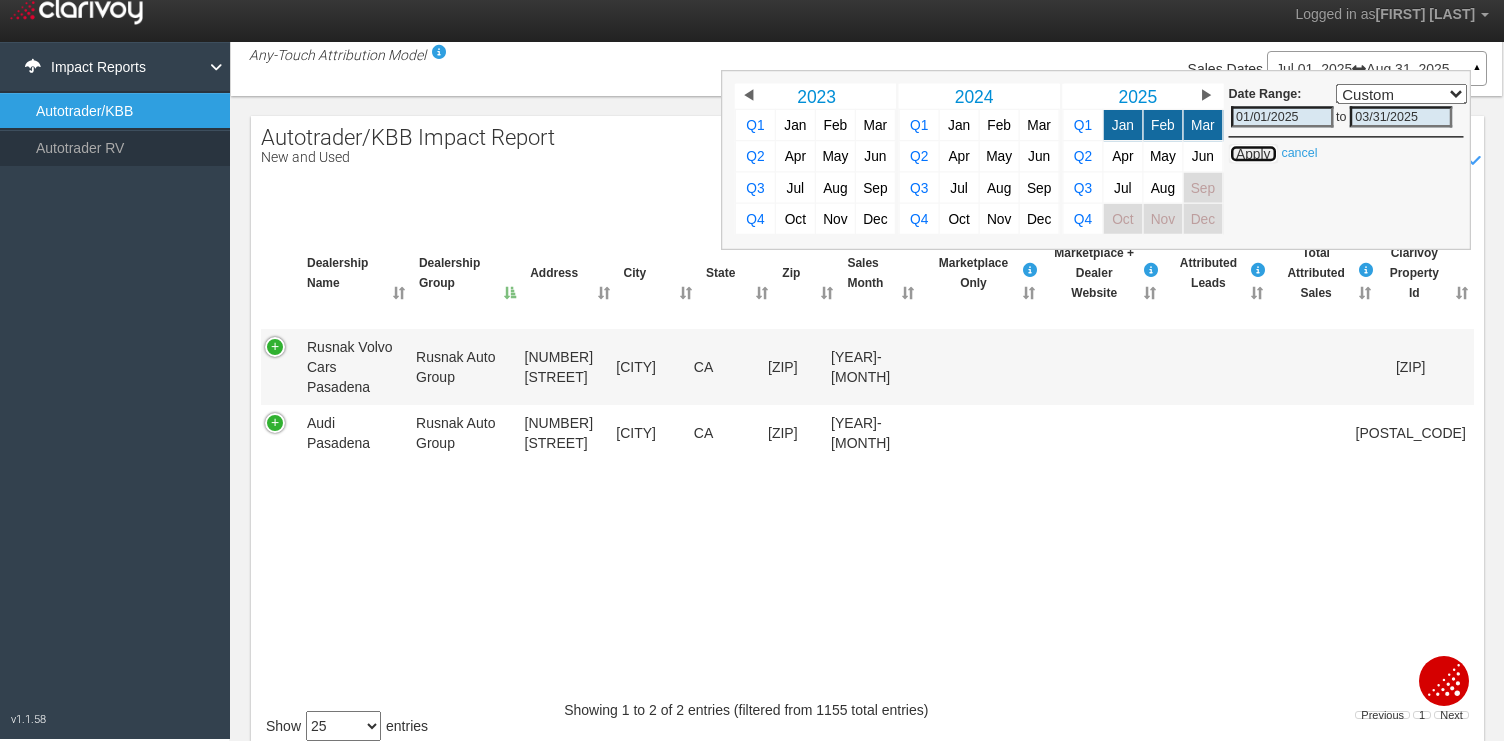 click on "Apply" at bounding box center [1253, 154] 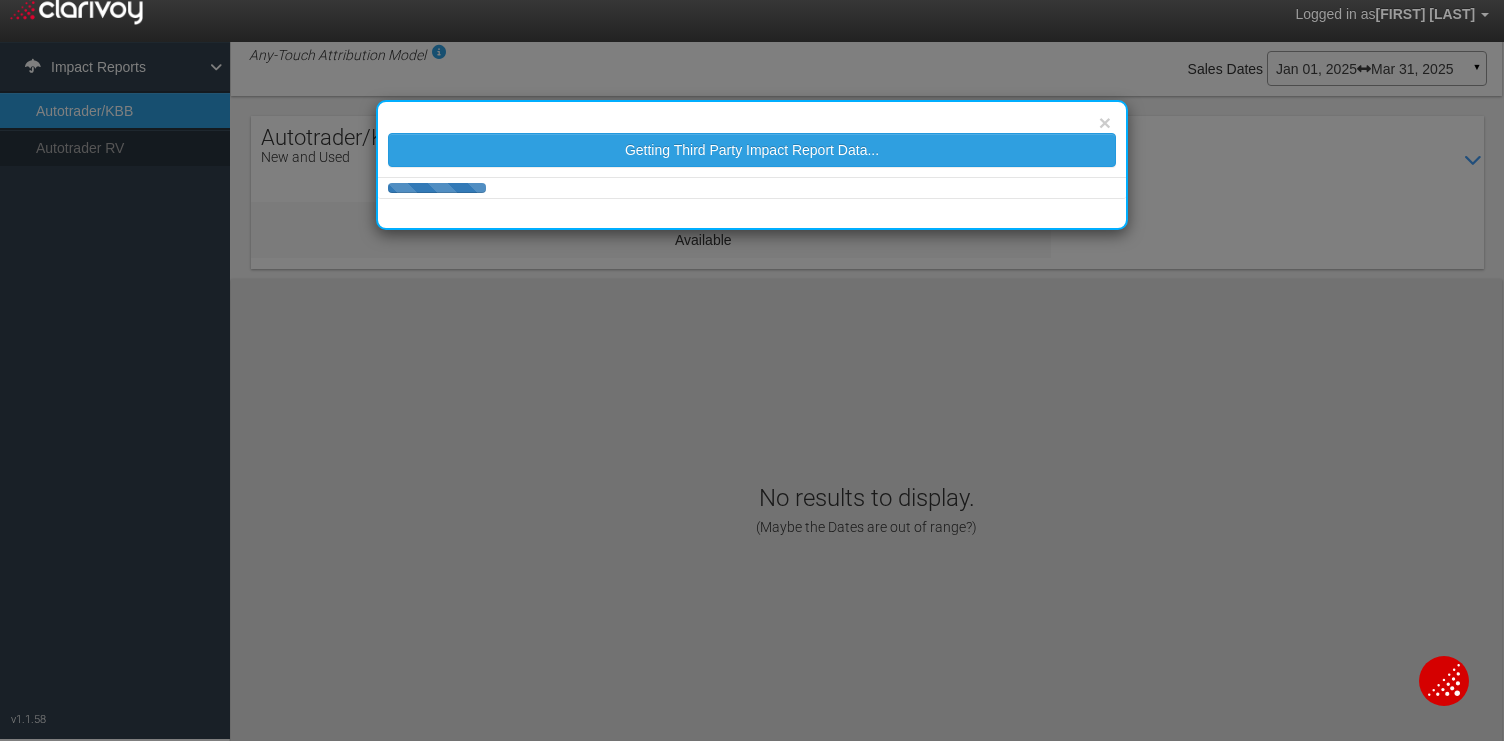 scroll, scrollTop: 70, scrollLeft: 0, axis: vertical 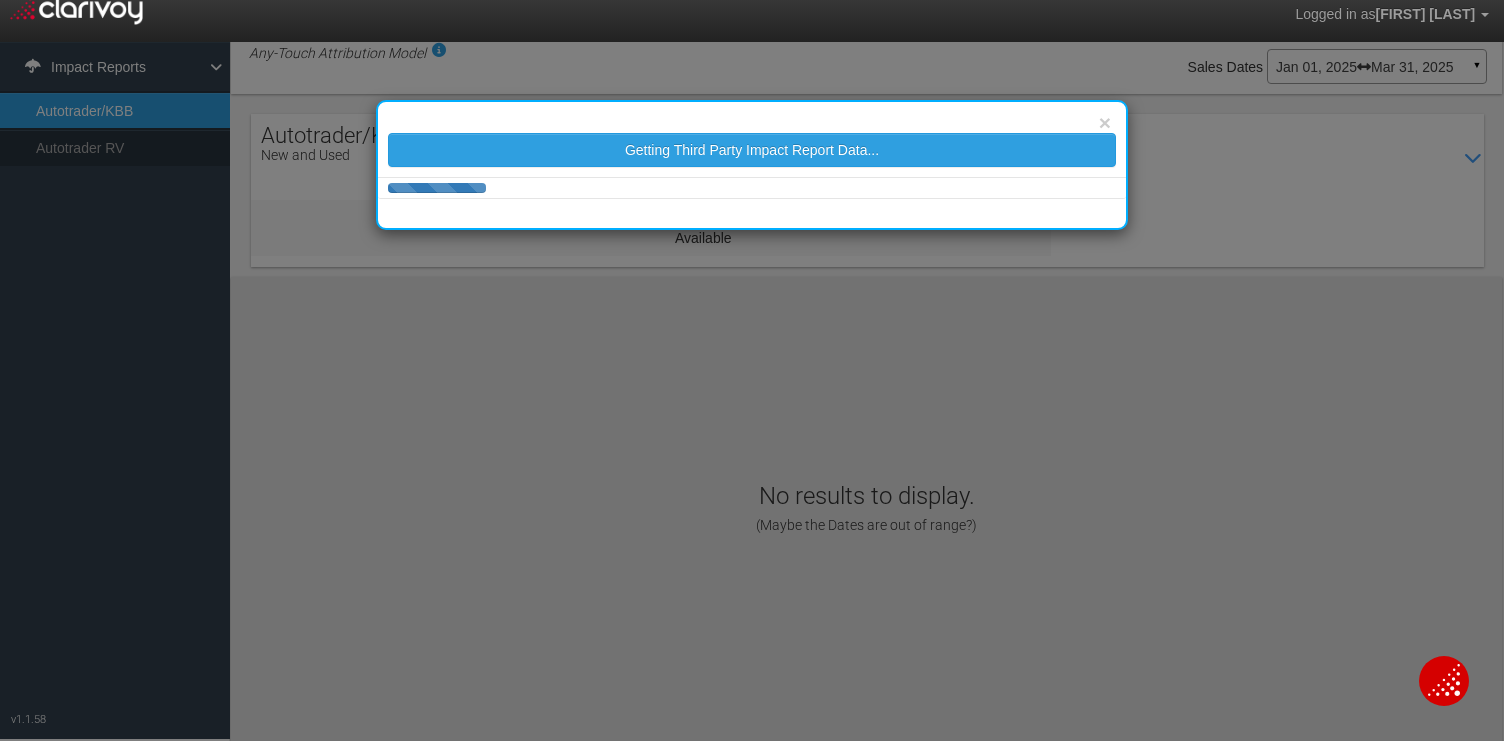 click on "×                                               						 Getting Third Party Impact Report Data..." at bounding box center (752, 370) 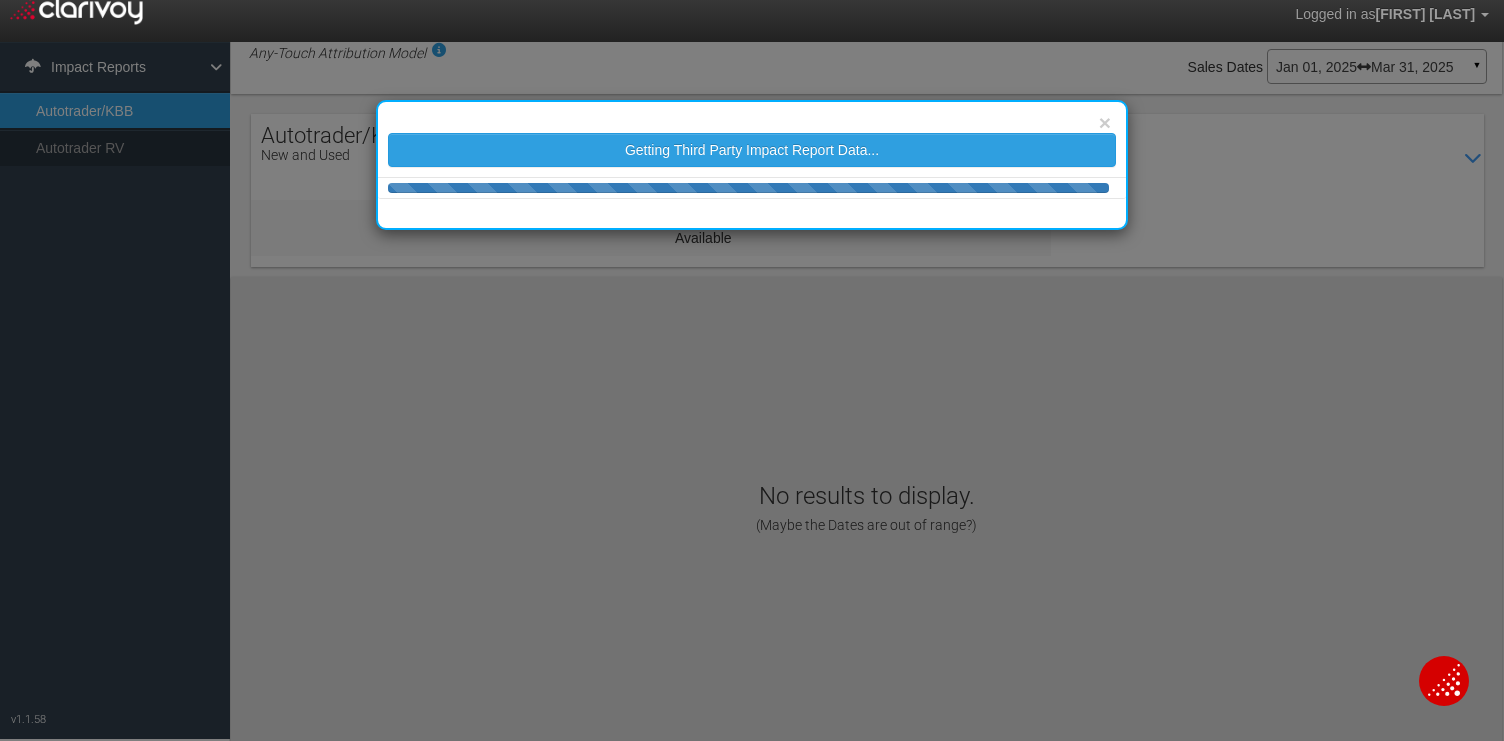 select on "25" 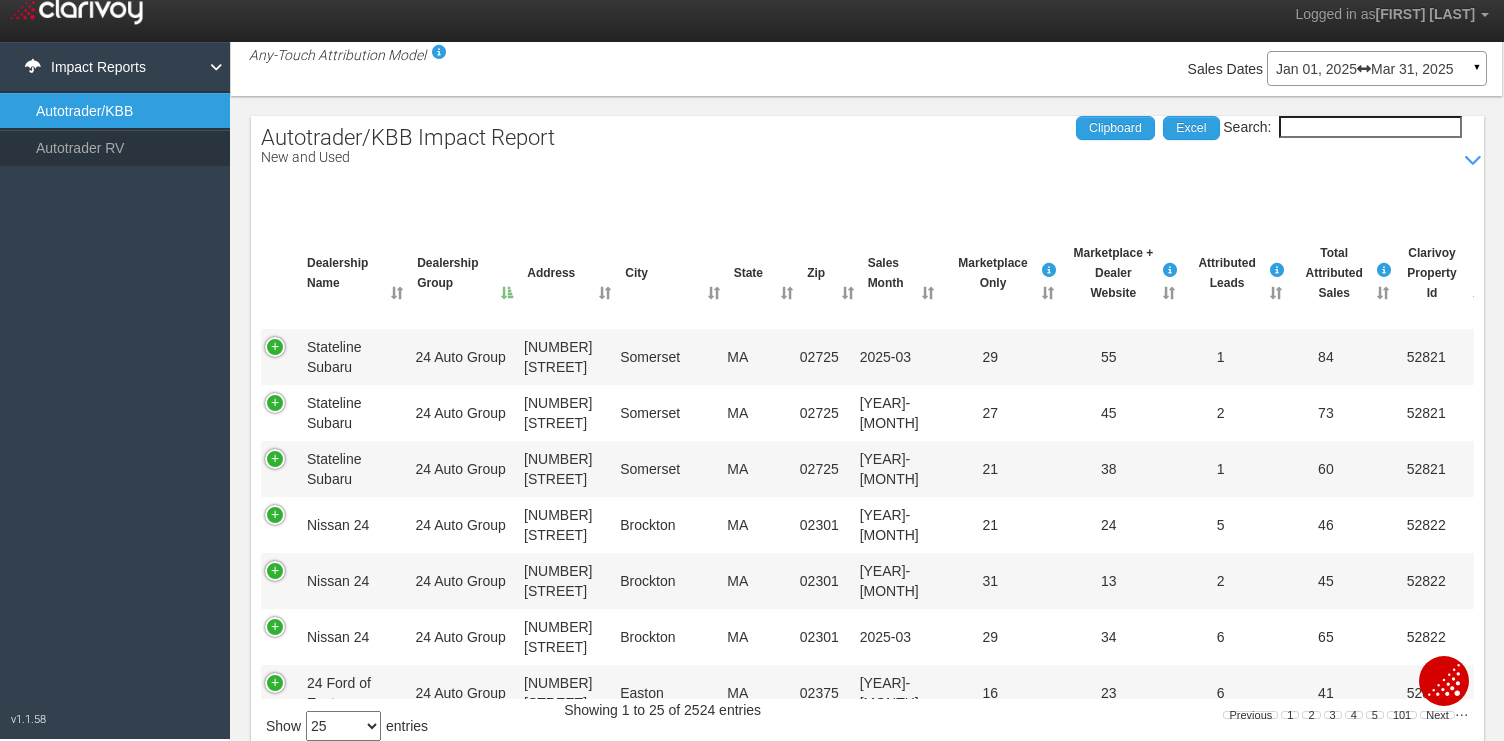 scroll, scrollTop: 68, scrollLeft: 0, axis: vertical 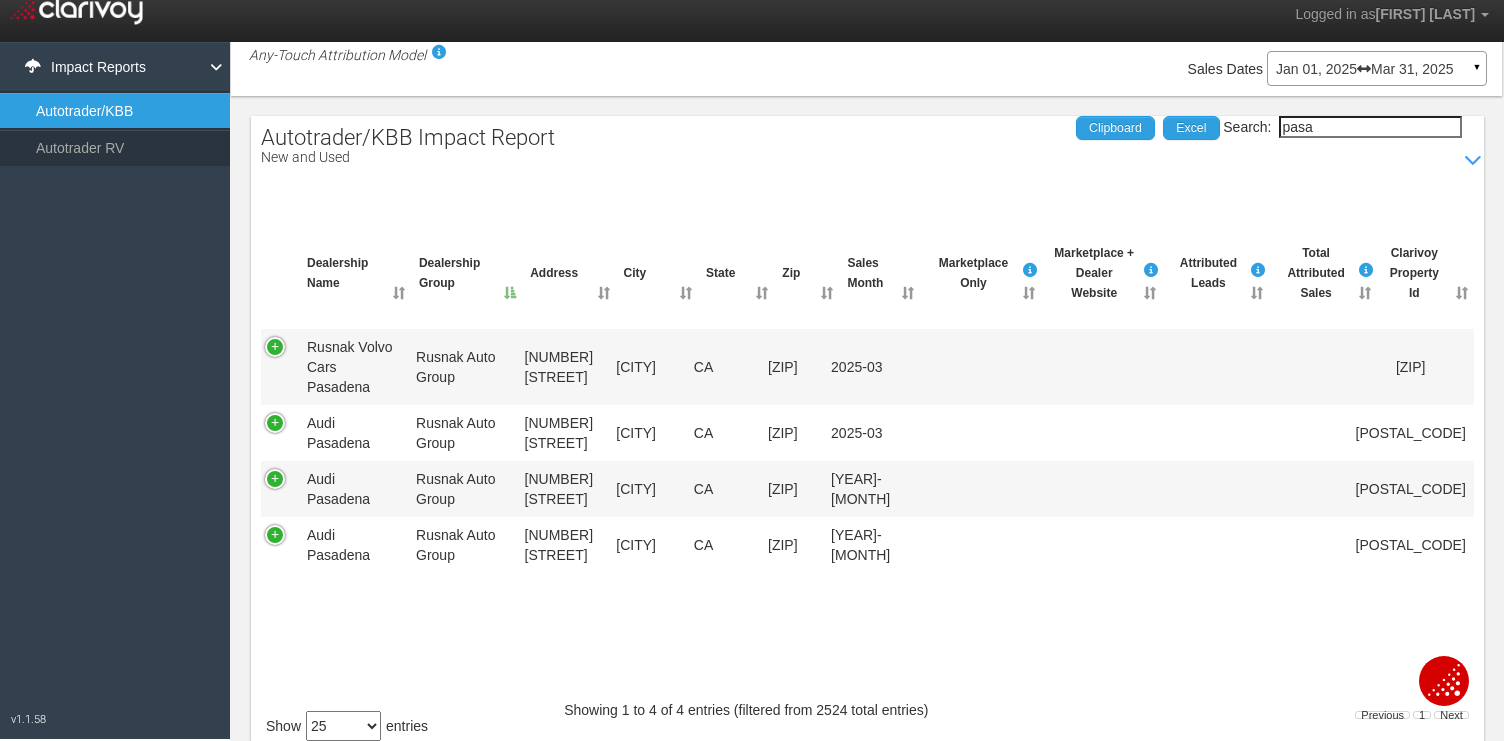 click on "pasa" at bounding box center (1370, 127) 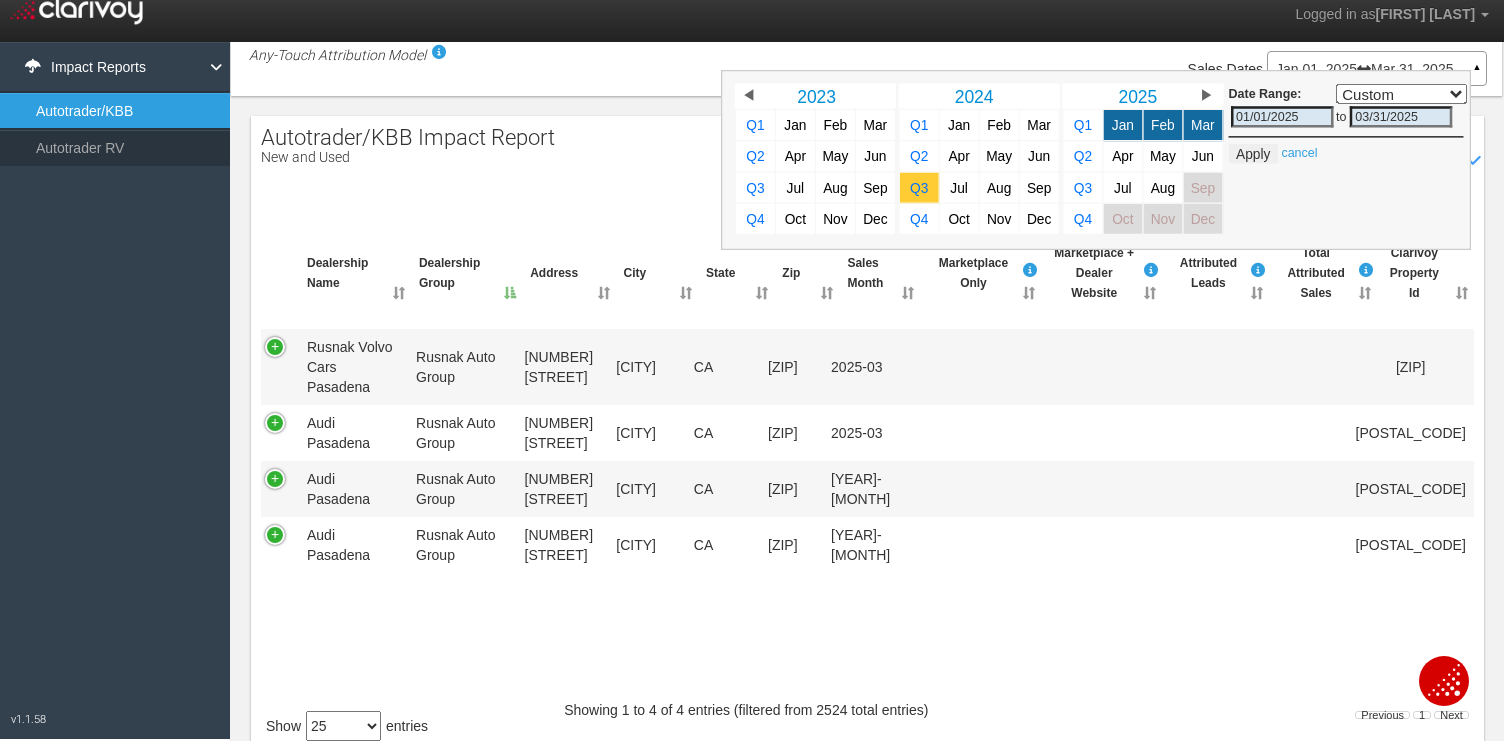 click on "Q3" at bounding box center [919, 188] 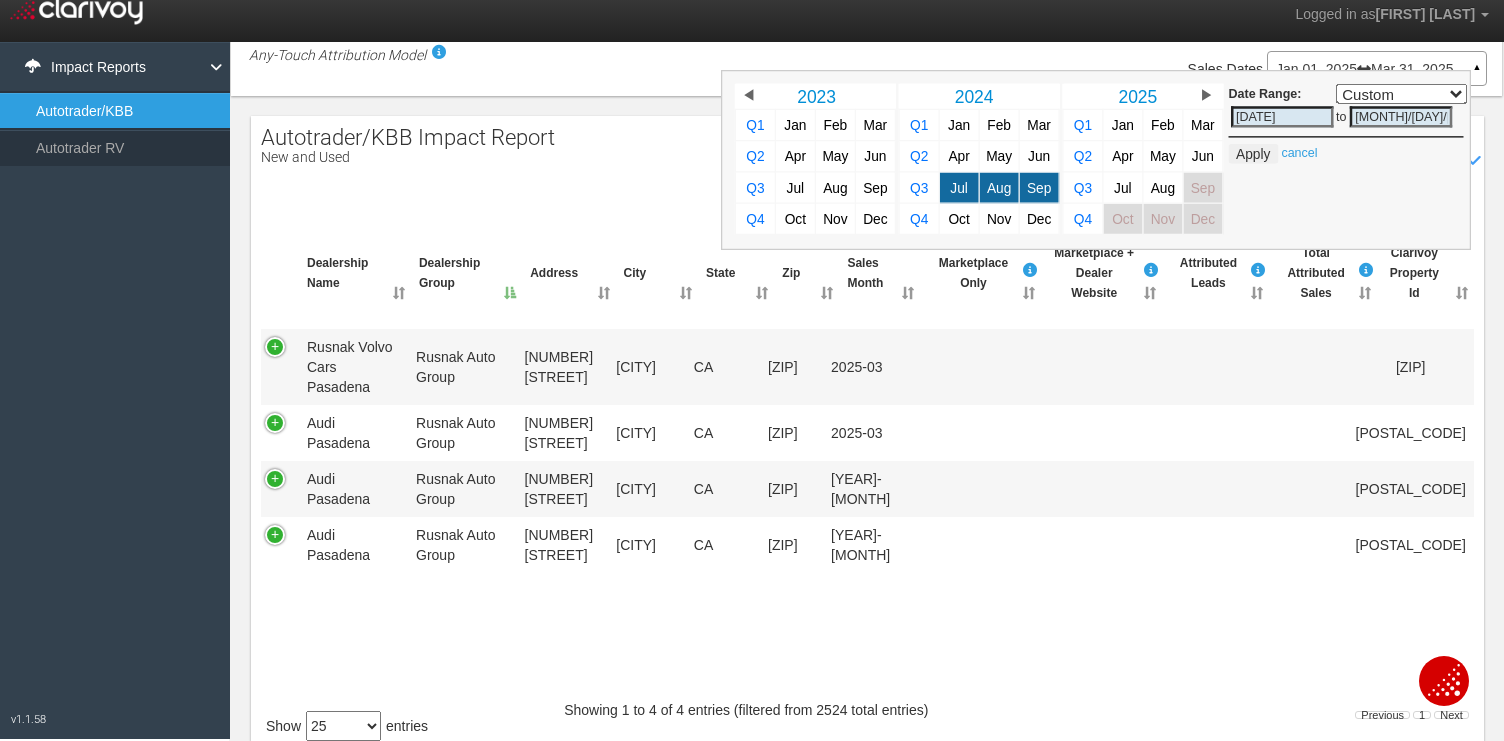 click on "Date Range:
Custom Yesterday Last Week This Month Last Month This Quarter Last Quarter This Year All Time Last 7 Days Last 30 Days
[DATE]
to
[DATE]
Compare to:
to" at bounding box center (1096, 160) 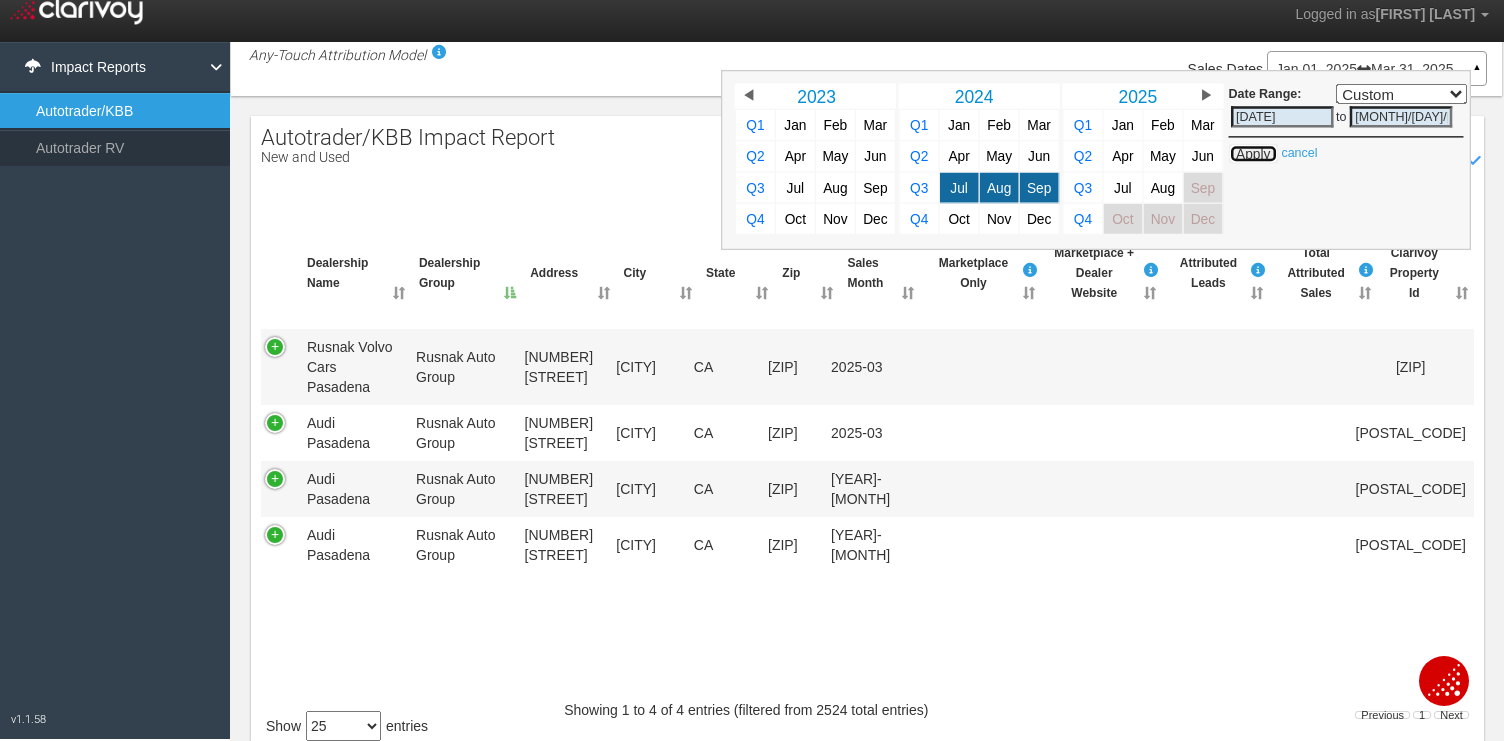 click on "Apply" at bounding box center [1253, 154] 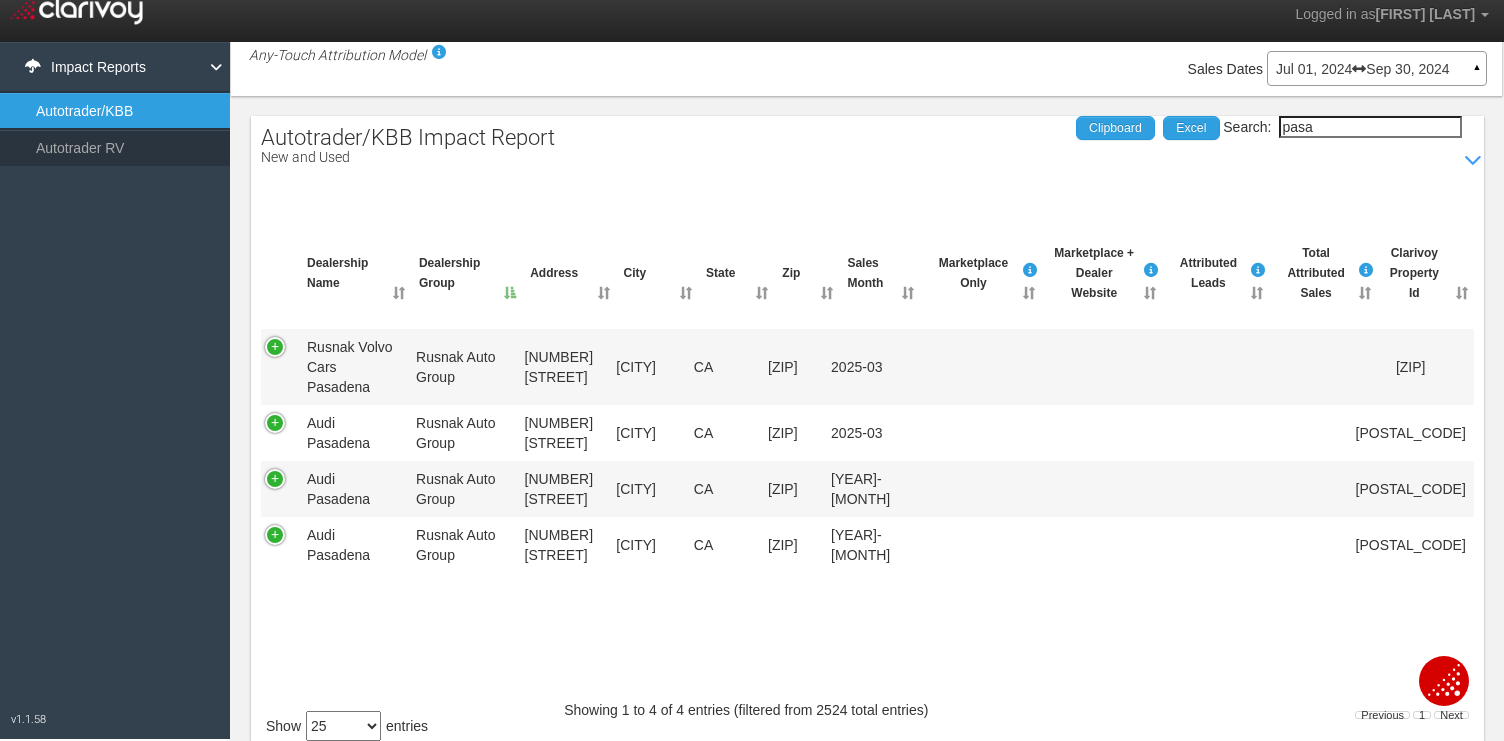 click on "Autotrader/KBB Impact Report
New and Used
Show / Hide Data Table
Search: pasa   Clipboard   Excel     Dealership Name Dealership Group Address City State Zip Sales Month Marketplace Only Marketplace + Dealer Website Attributed Leads Total Attributed Sales Clarivoy Property Id Vendor Dealer Id Active Dates Data Sharing Product   Dealership Name Dealership Group Address City State Zip Sales Month Marketplace Only Marketplace + Dealer Website Attributed Leads Total Attributed Sales Clarivoy Property Id Vendor Dealer Id Active Dates Data Sharing Product
Rusnak Volvo Cars Pasadena Rusnak Auto Group [NUMBER] [STREET] [CITY] [STATE] [ZIP] [YEAR]-[MONTH] [PHONE] [YEAR]-[MONTH]-01 -  No Sales Attribution Audi Pasadena Rusnak Auto Group [NUMBER] [STREET] [CITY] [STATE] [ZIP] [PHONE] [PHONE] [YEAR]-[MONTH]-01 -  No Sales Attribution Audi Pasadena Rusnak Auto Group [NUMBER] [STREET] [CITY] [STATE] [ZIP] [YEAR]-[MONTH] [PHONE] [PHONE] [YEAR]-[MONTH]-01 -  No Sales Attribution CA No" at bounding box center (867, 428) 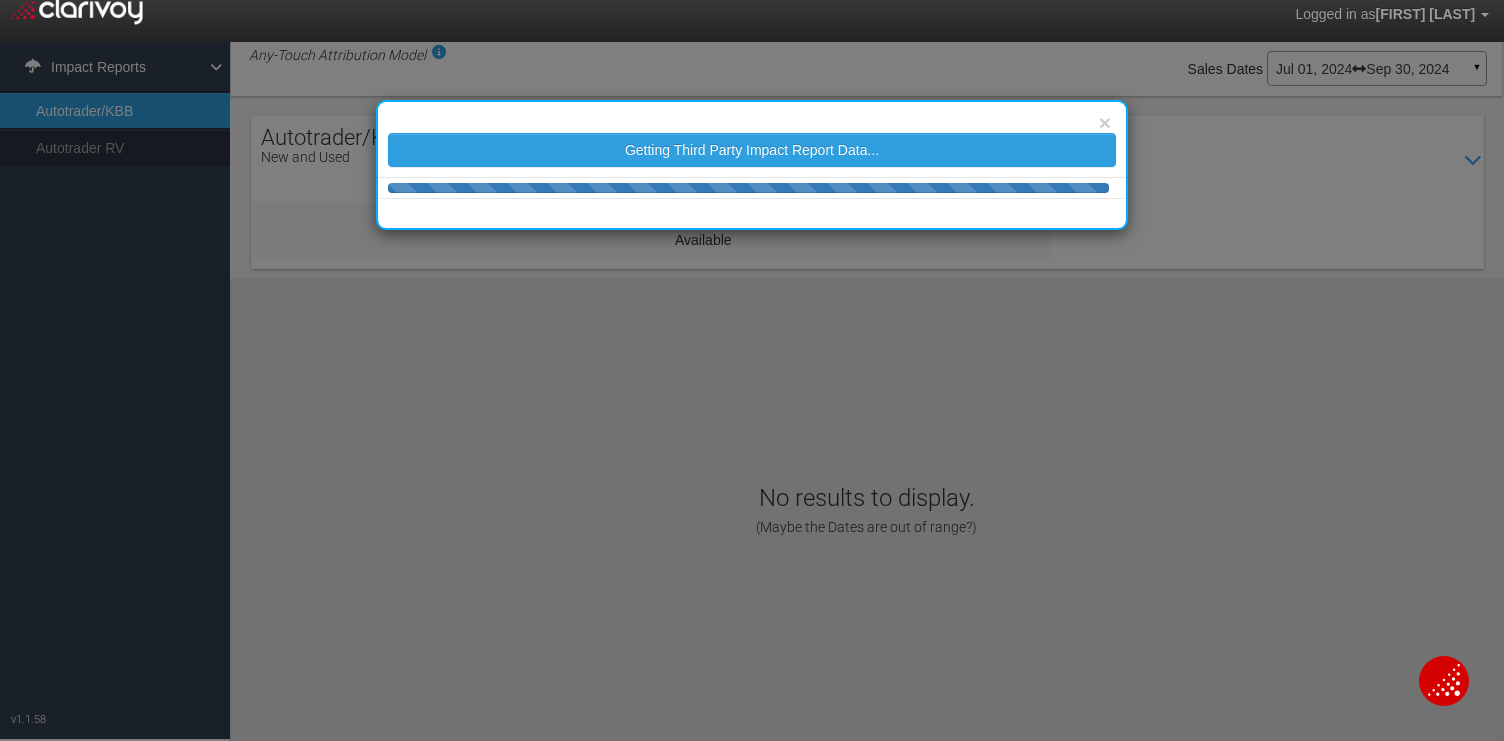scroll, scrollTop: 70, scrollLeft: 0, axis: vertical 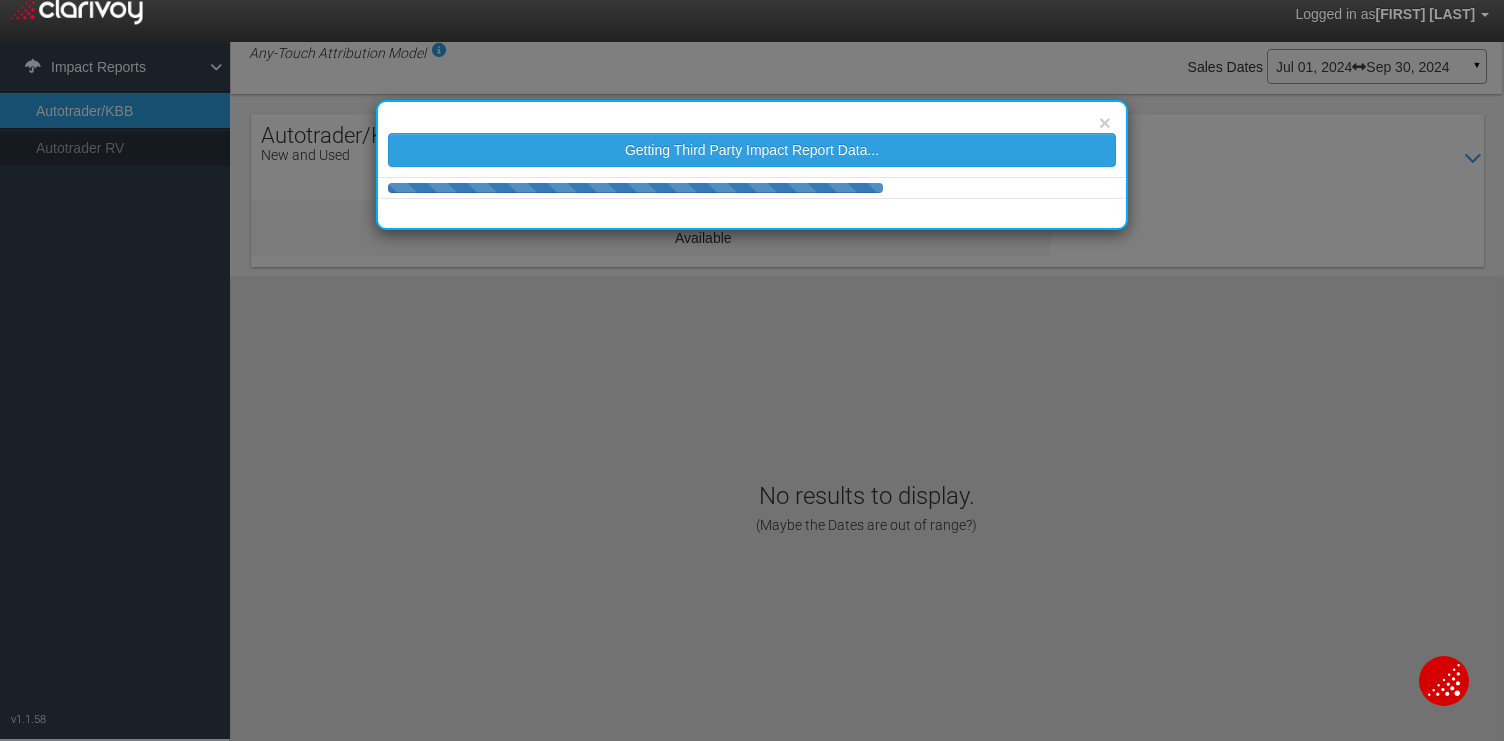 select on "25" 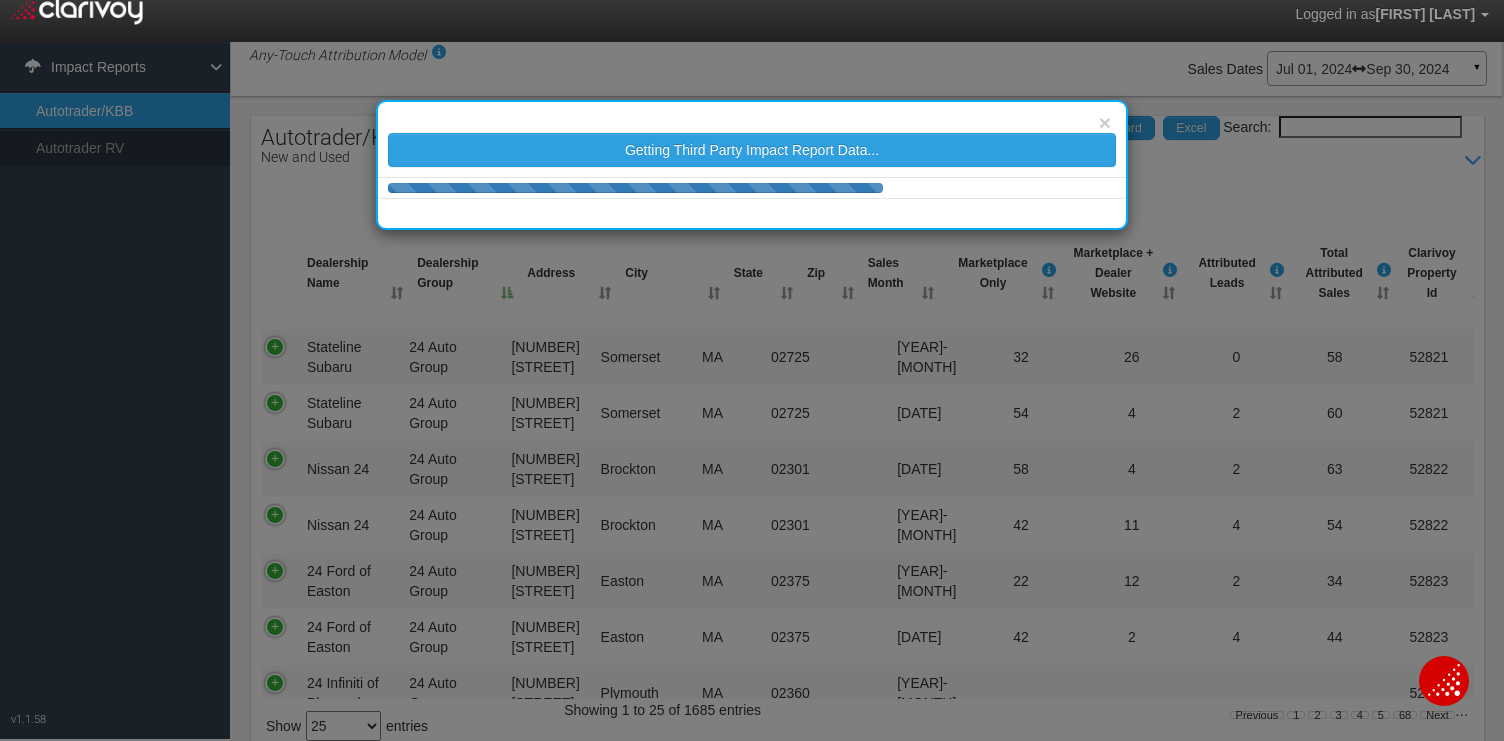 scroll, scrollTop: 68, scrollLeft: 0, axis: vertical 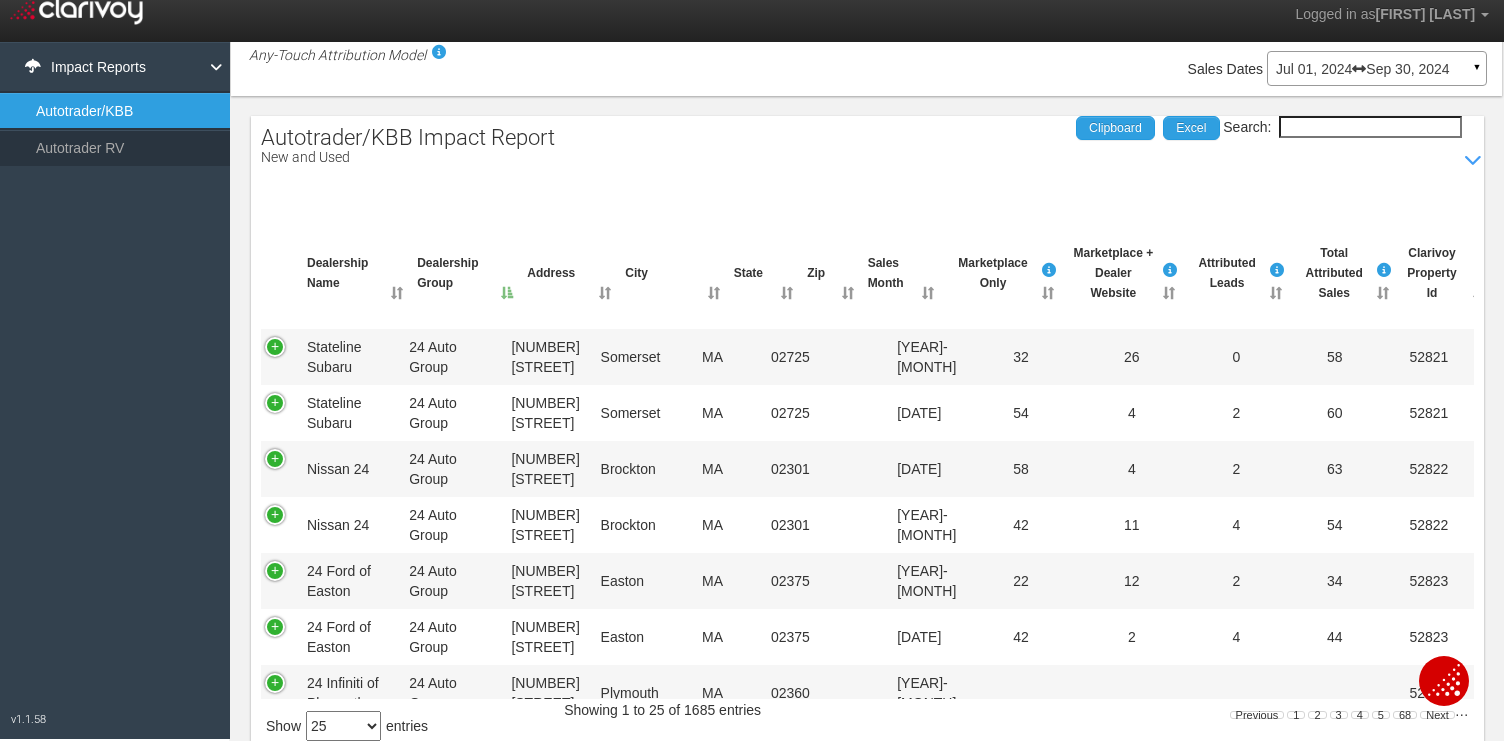 click on "Search:" at bounding box center [1370, 127] 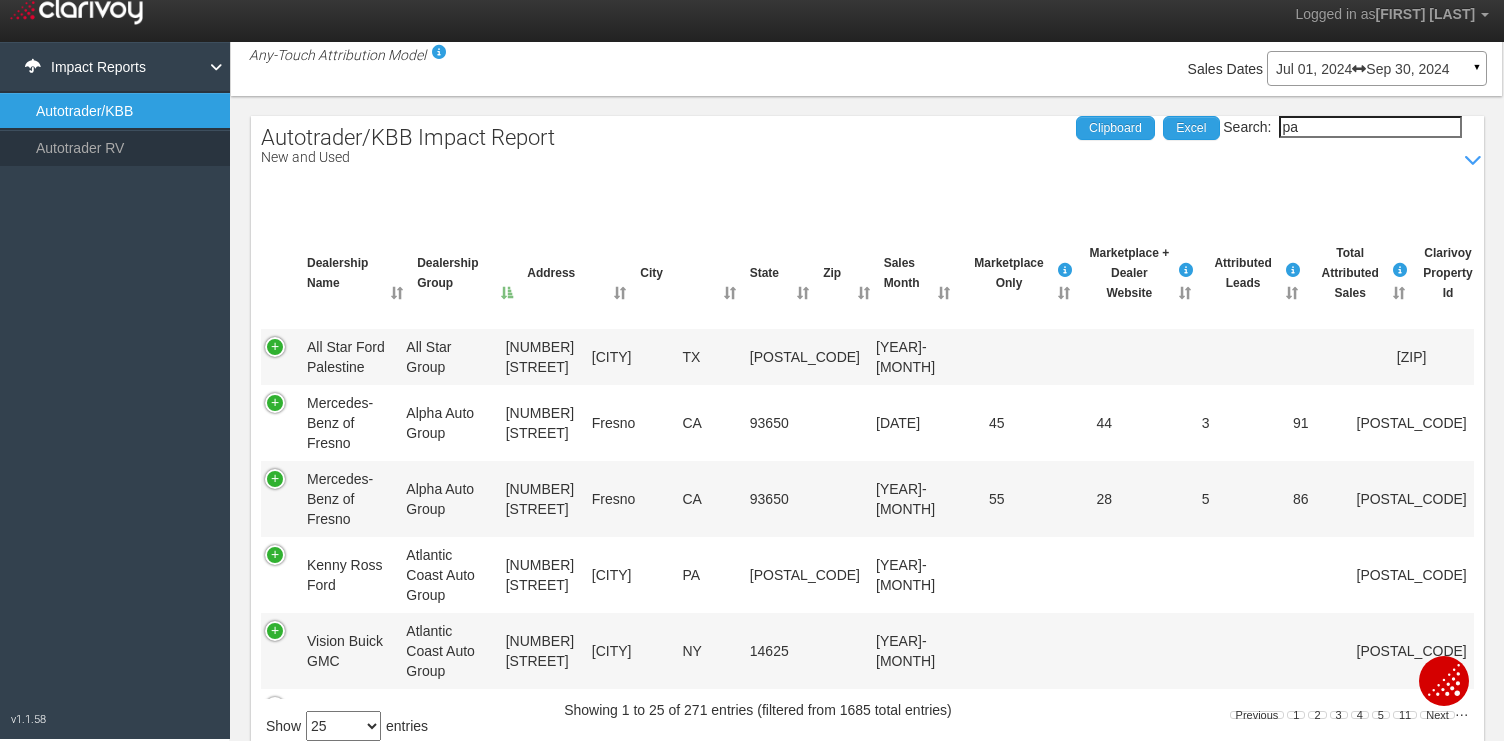 type on "p" 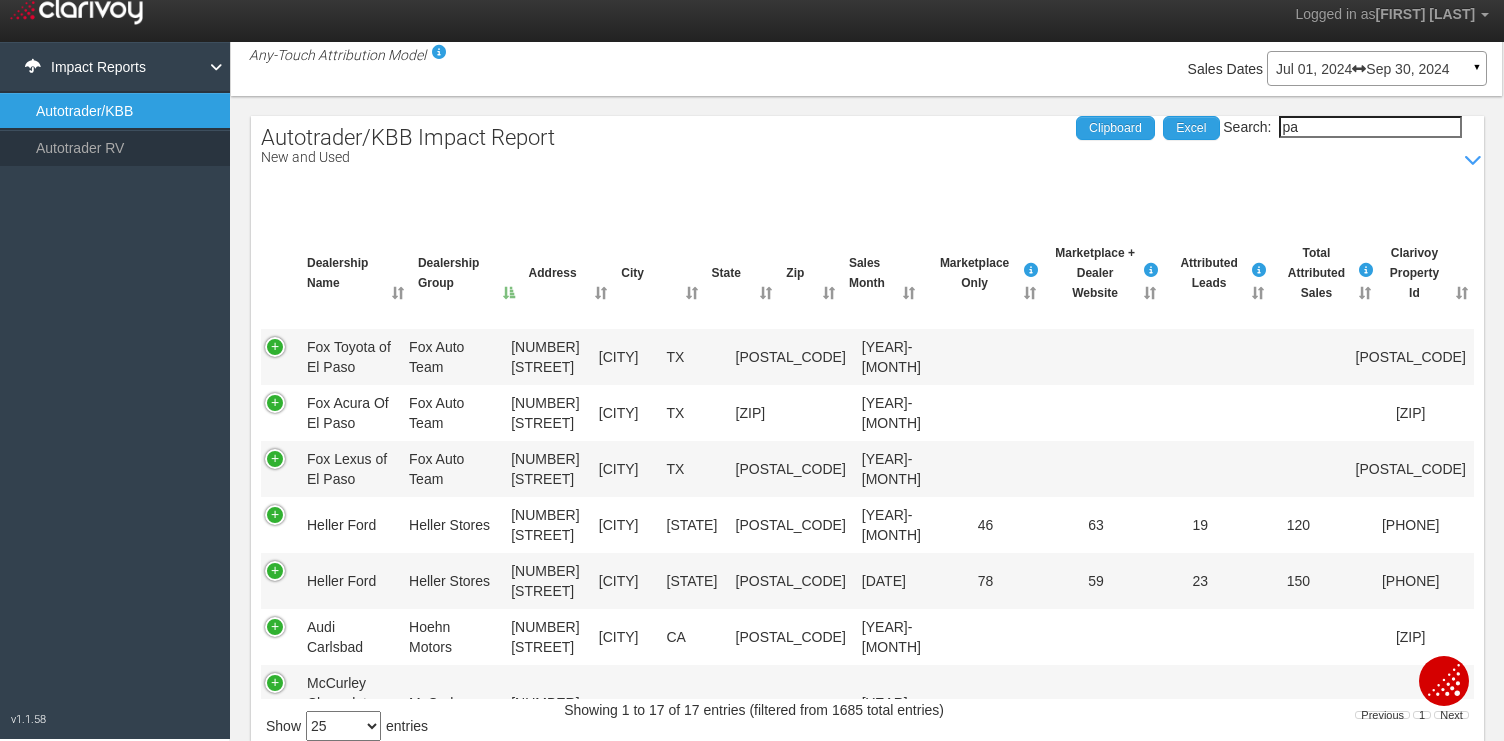 type on "p" 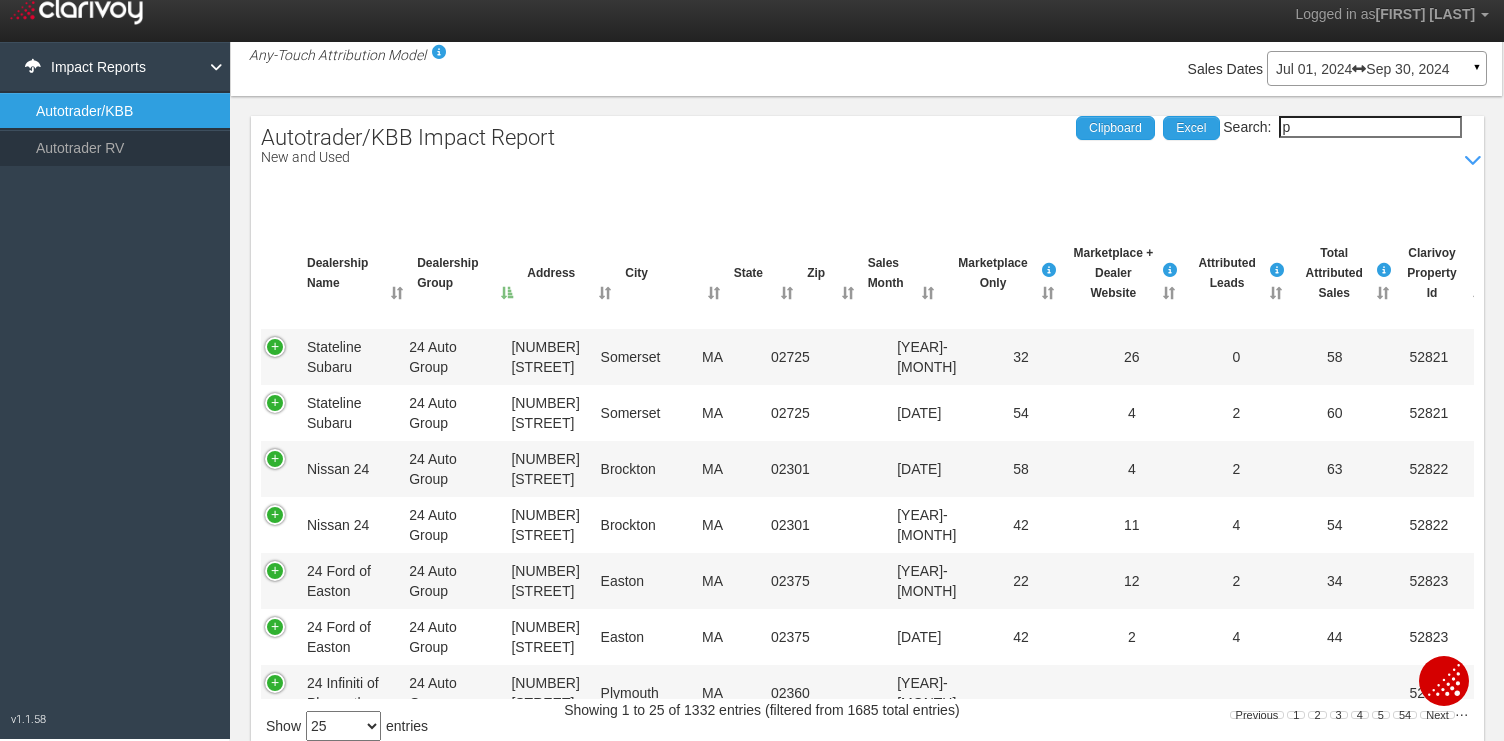 type 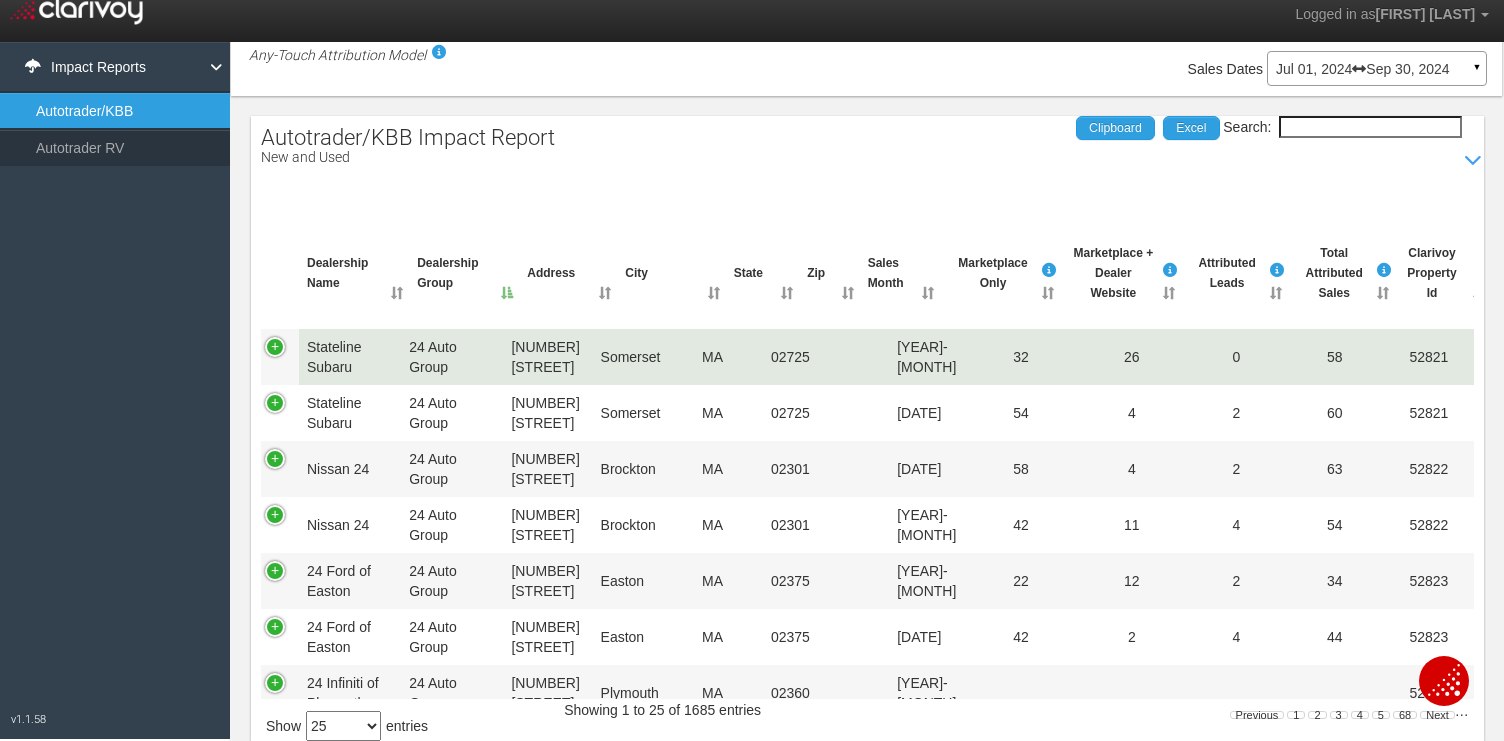 scroll, scrollTop: 0, scrollLeft: 0, axis: both 